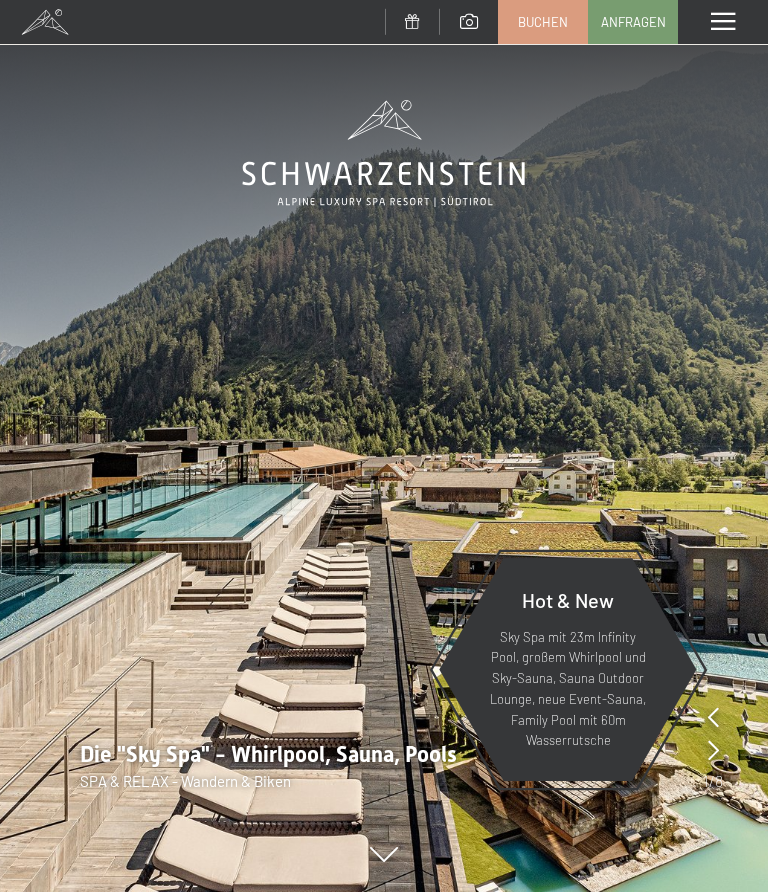 scroll, scrollTop: 0, scrollLeft: 0, axis: both 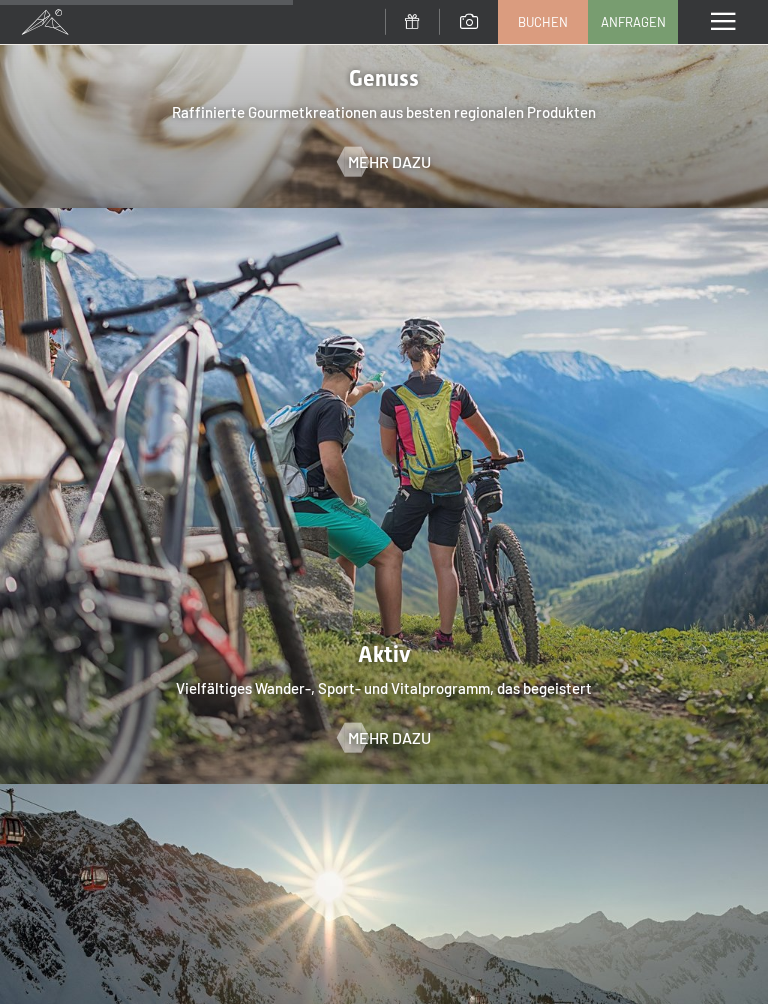 click on "Mehr dazu" at bounding box center (389, 738) 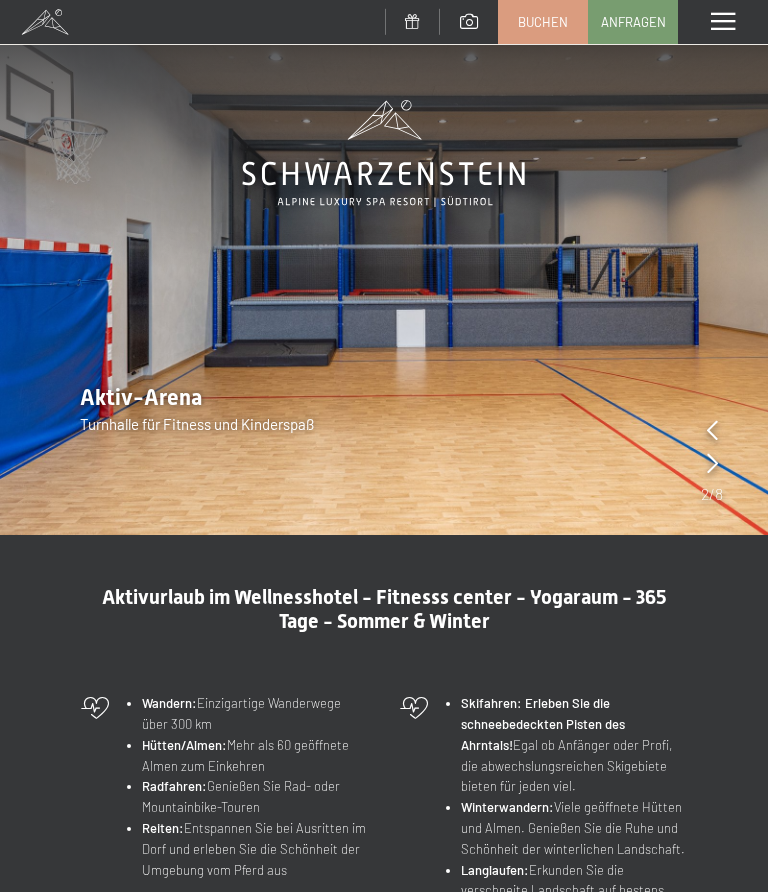 scroll, scrollTop: 0, scrollLeft: 0, axis: both 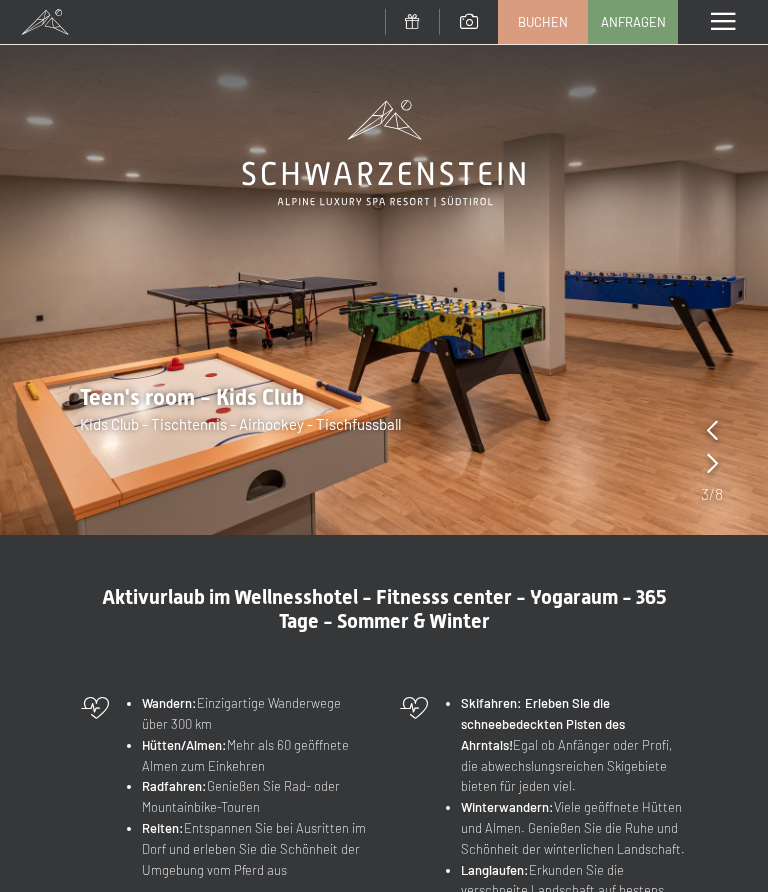 click at bounding box center [384, 267] 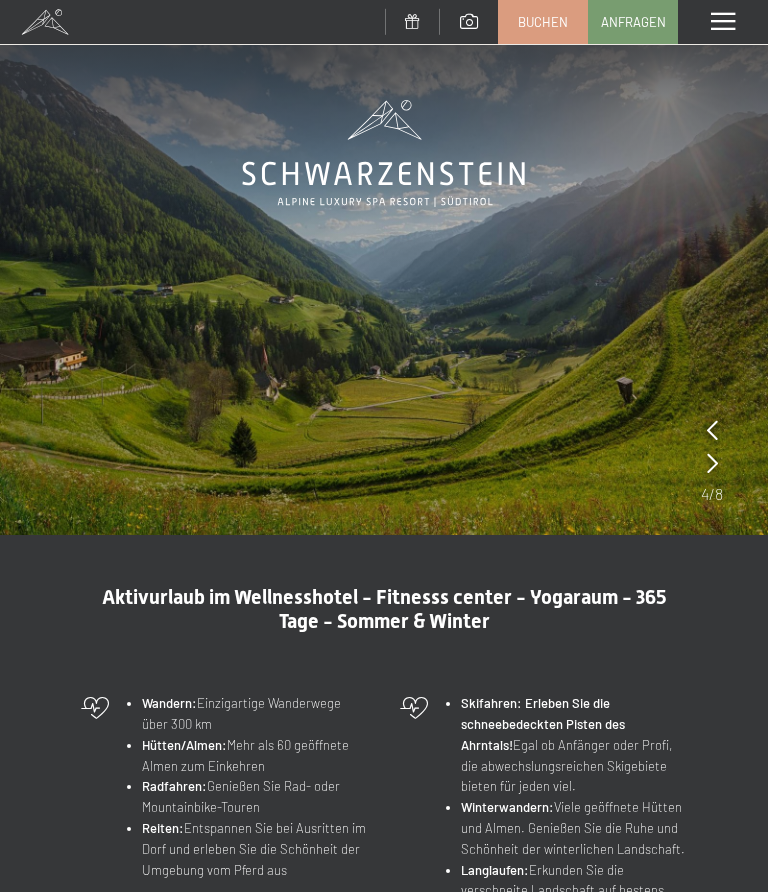 click at bounding box center [712, 463] 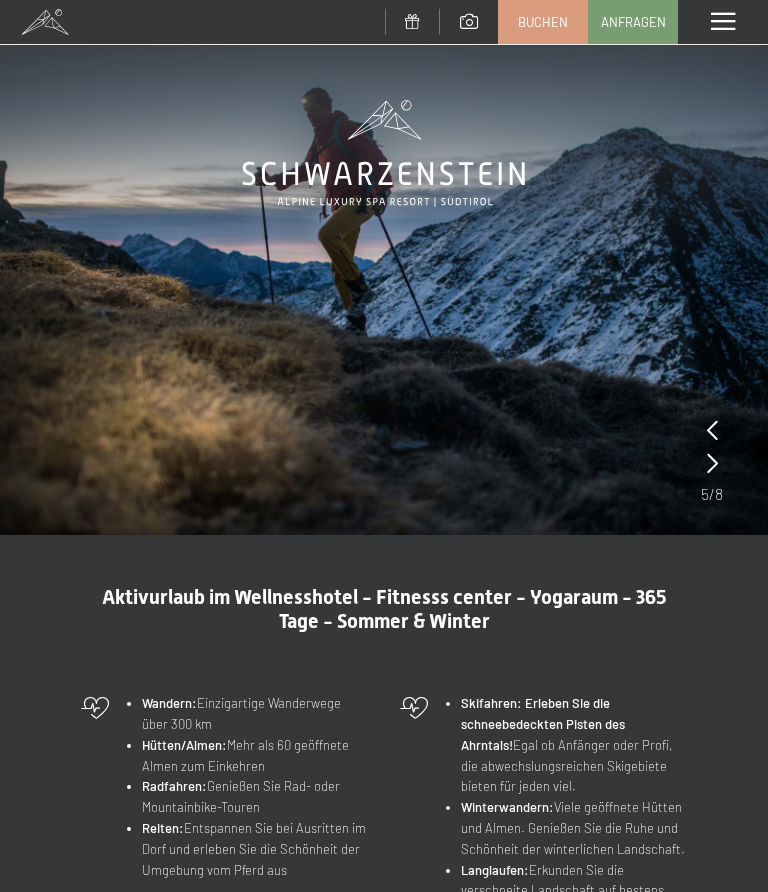 click at bounding box center [712, 463] 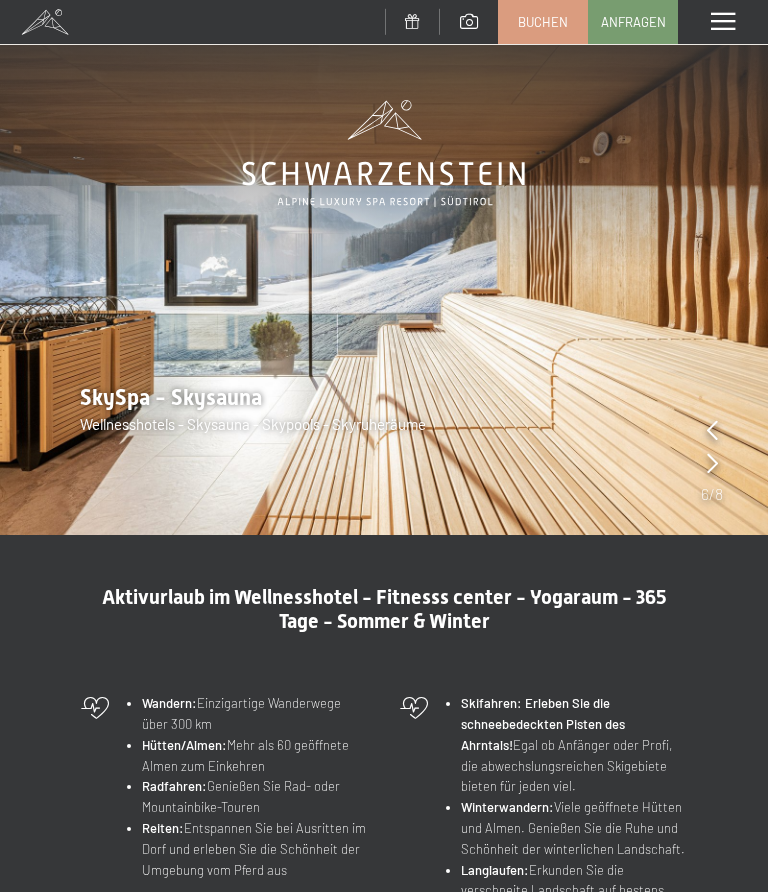 click at bounding box center [712, 463] 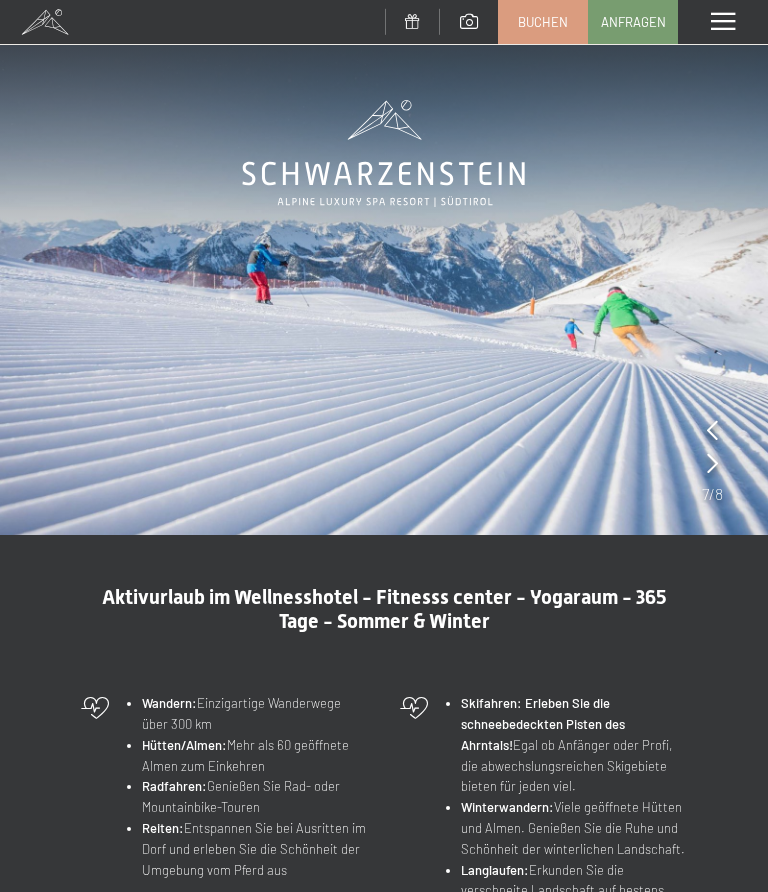 click at bounding box center (712, 463) 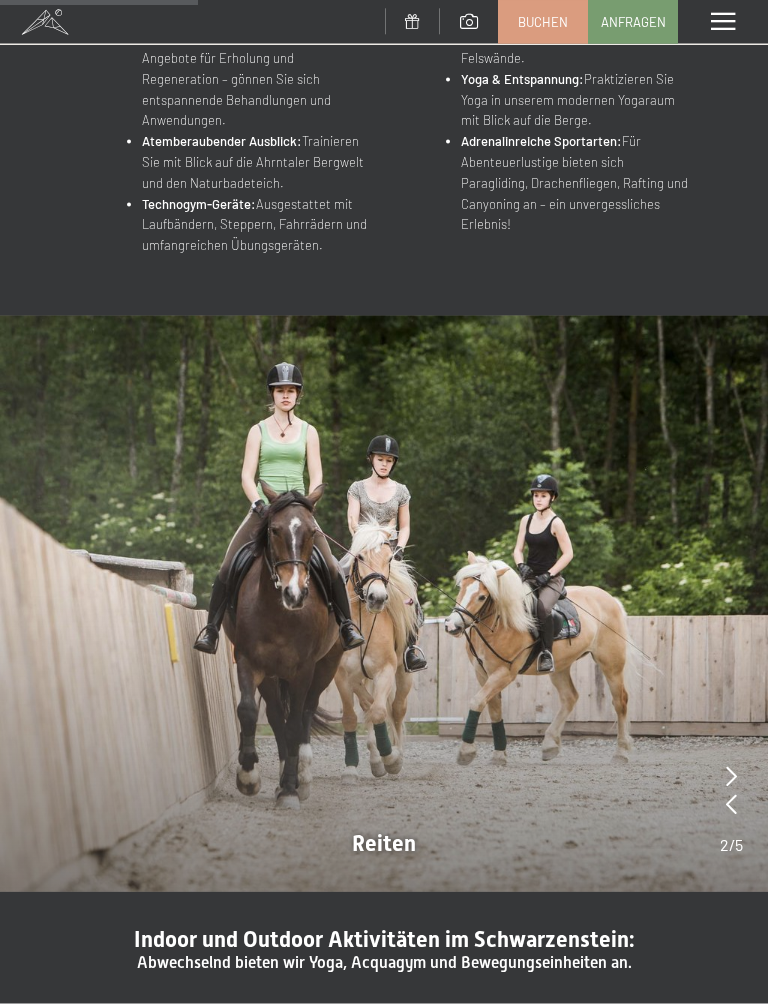 scroll, scrollTop: 1008, scrollLeft: 0, axis: vertical 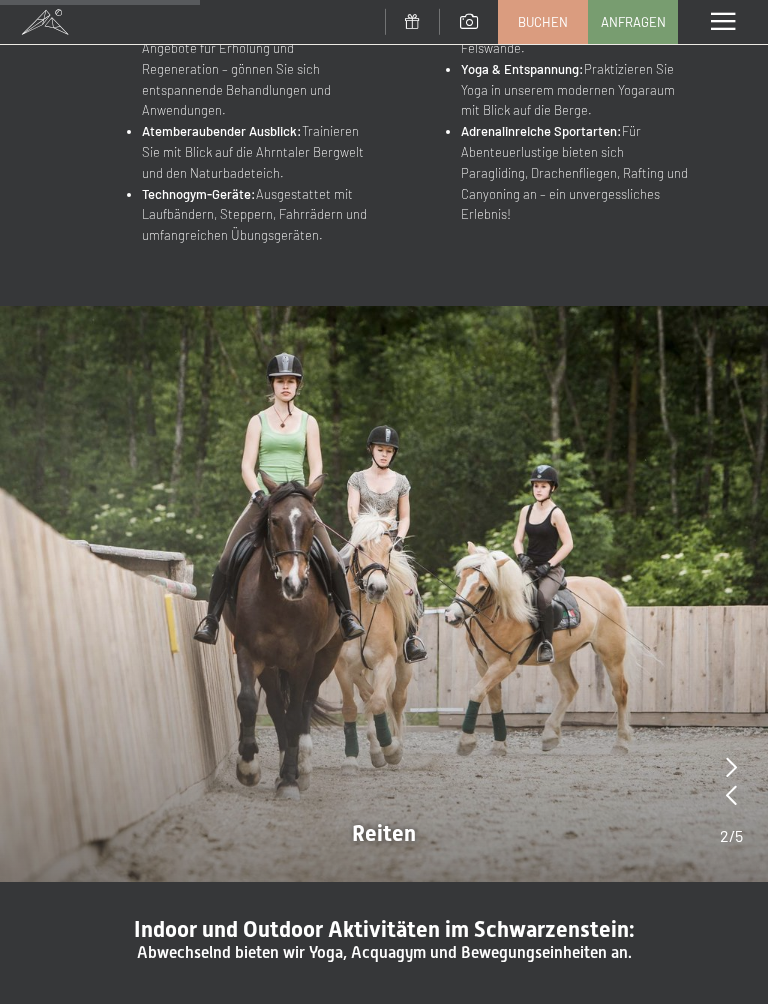 click at bounding box center (731, 767) 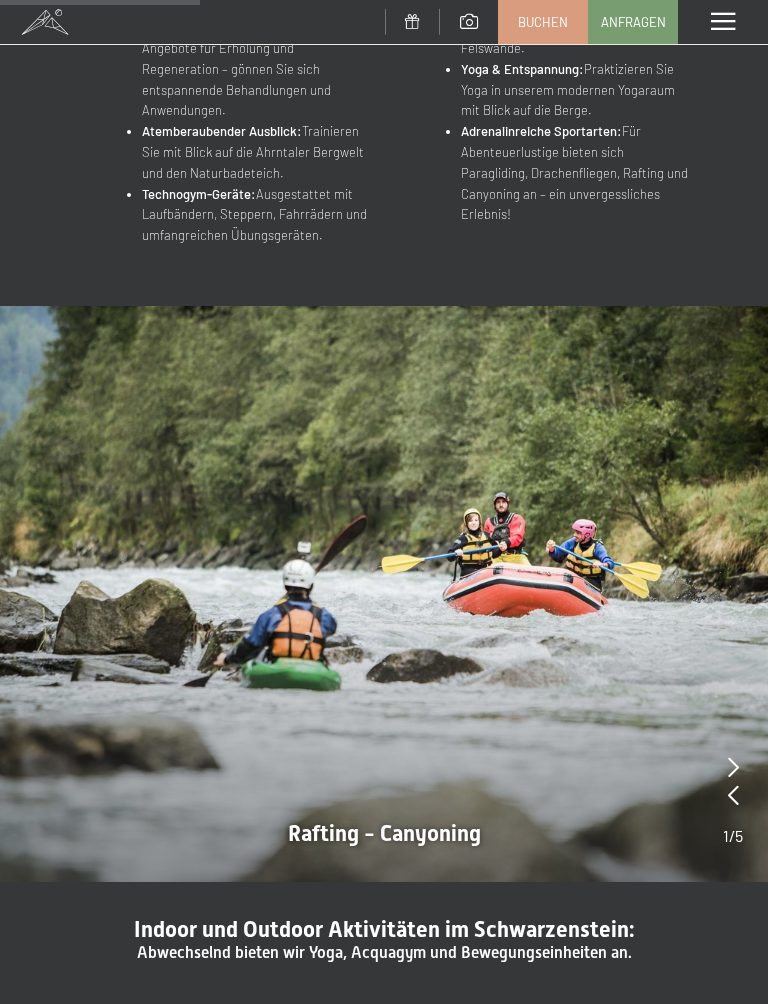 click at bounding box center [733, 767] 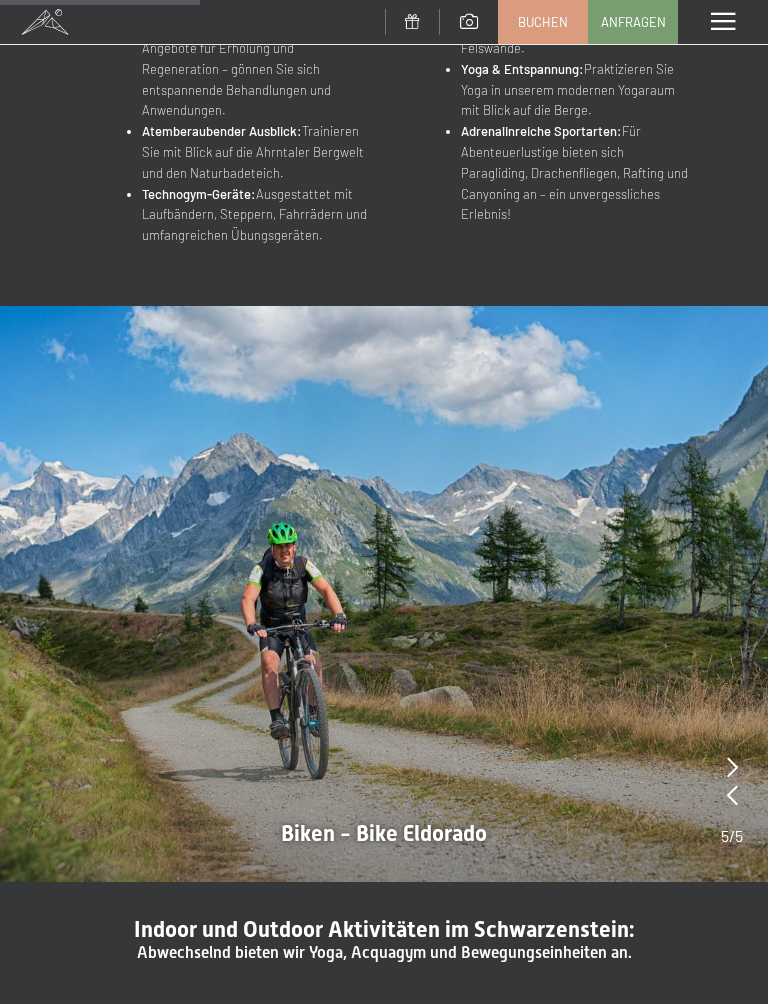 click at bounding box center (732, 768) 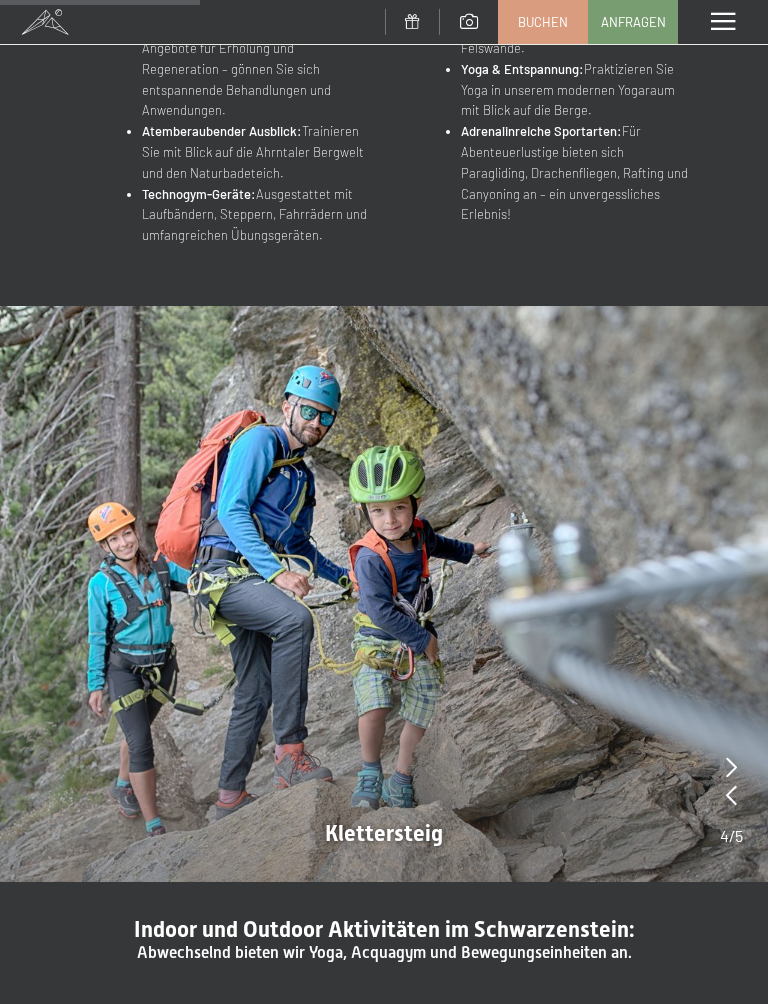 click at bounding box center [731, 767] 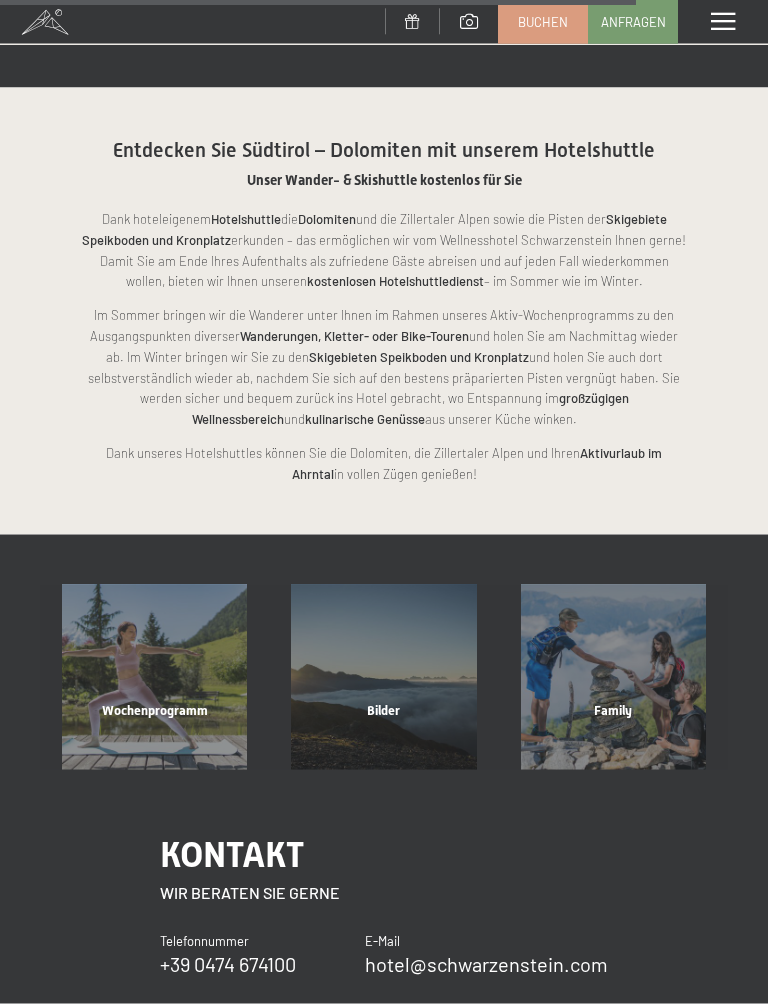 scroll, scrollTop: 3395, scrollLeft: 0, axis: vertical 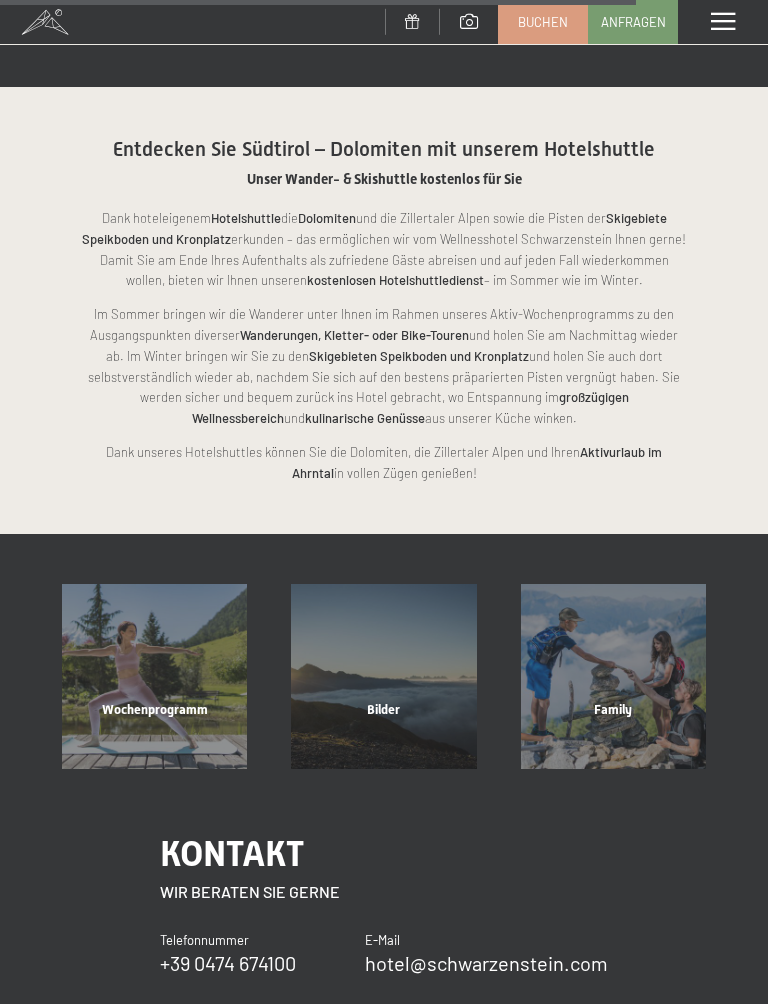 click on "Family" at bounding box center [613, 735] 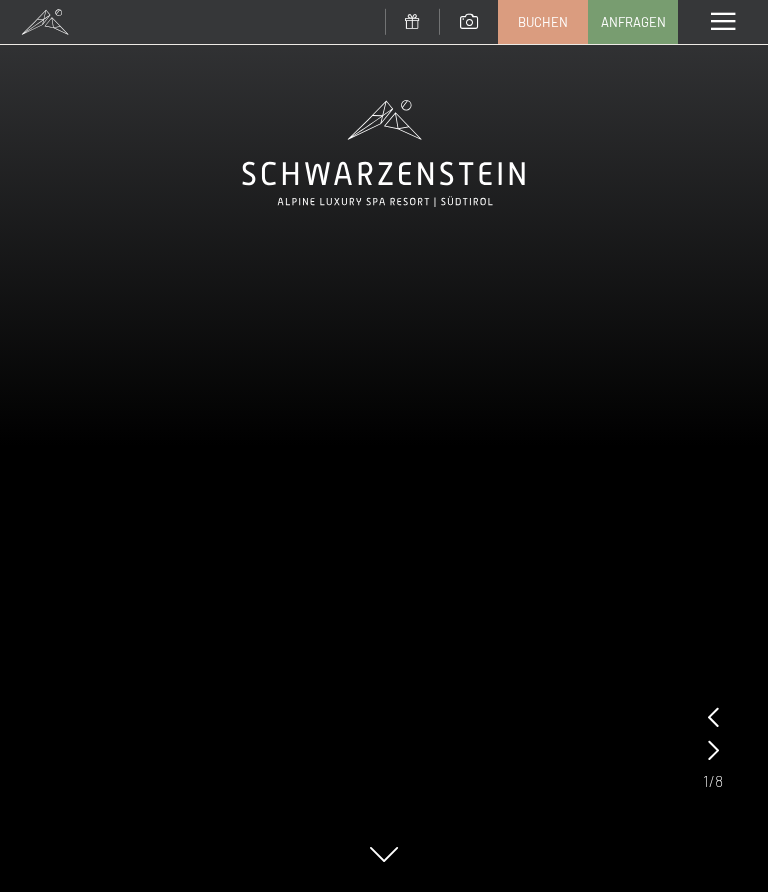 scroll, scrollTop: 0, scrollLeft: 0, axis: both 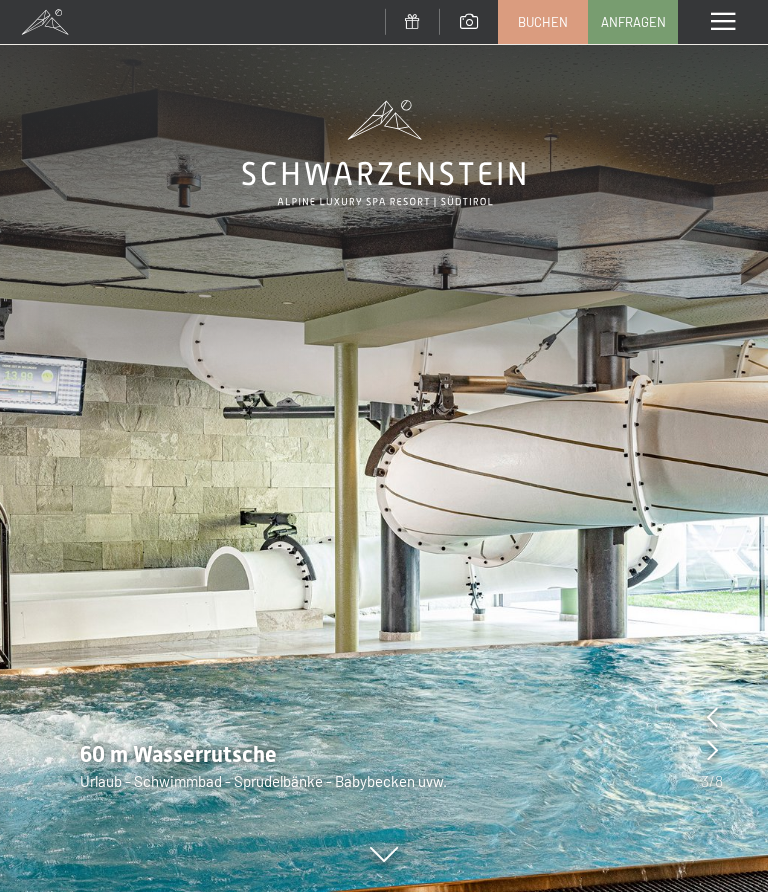 click on "60 m Wasserrutsche        Urlaub - Schwimmbad - Sprudelbänke - Babybecken uvw." at bounding box center [384, 766] 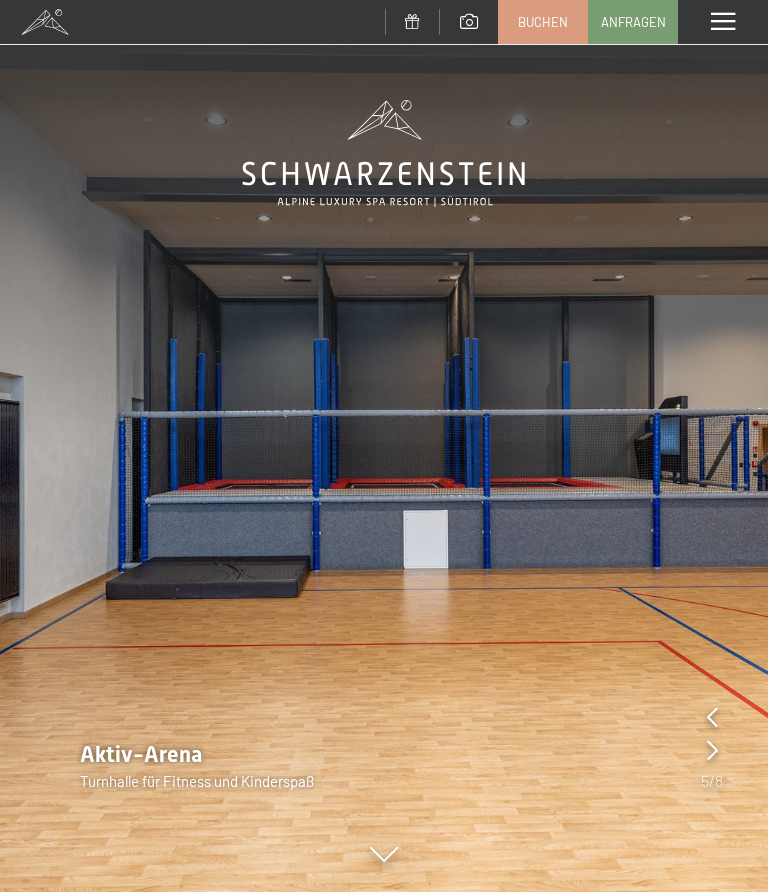 click at bounding box center [712, 750] 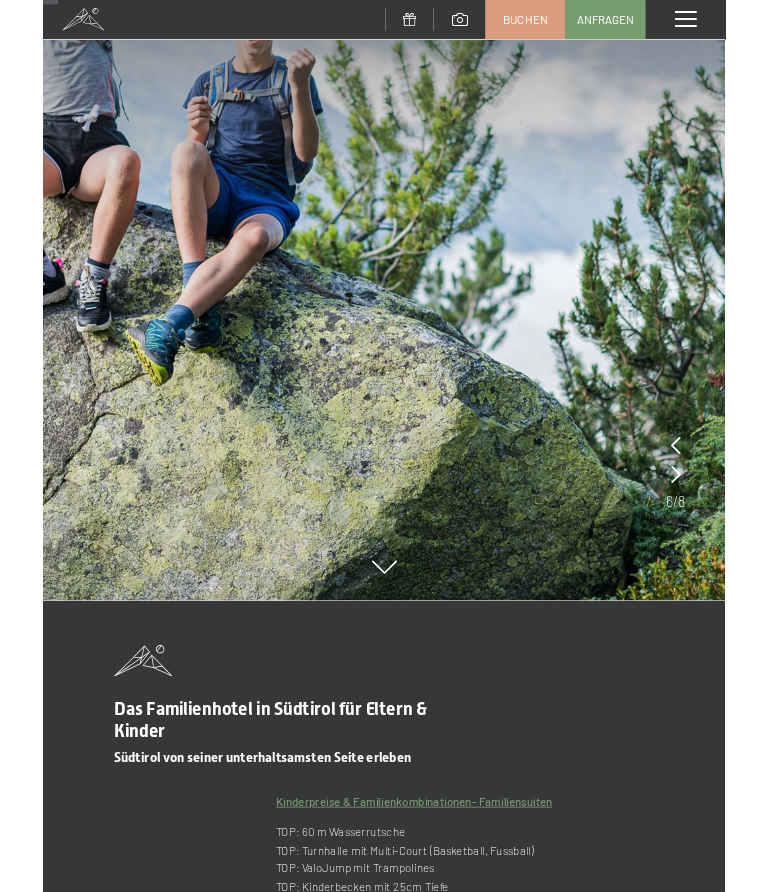 scroll, scrollTop: 125, scrollLeft: 0, axis: vertical 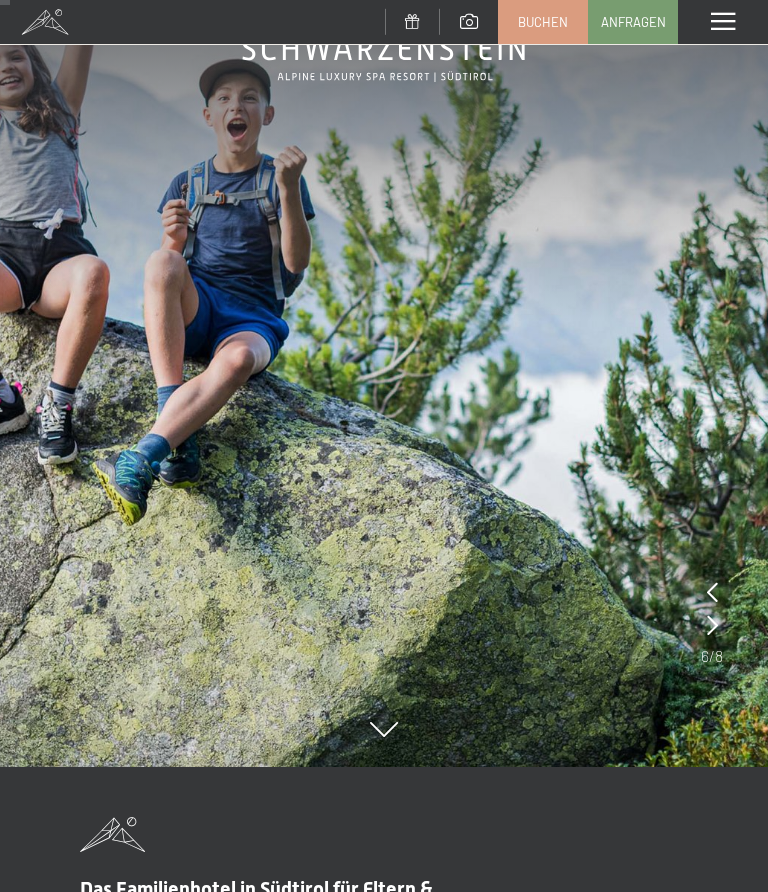 click at bounding box center [384, 321] 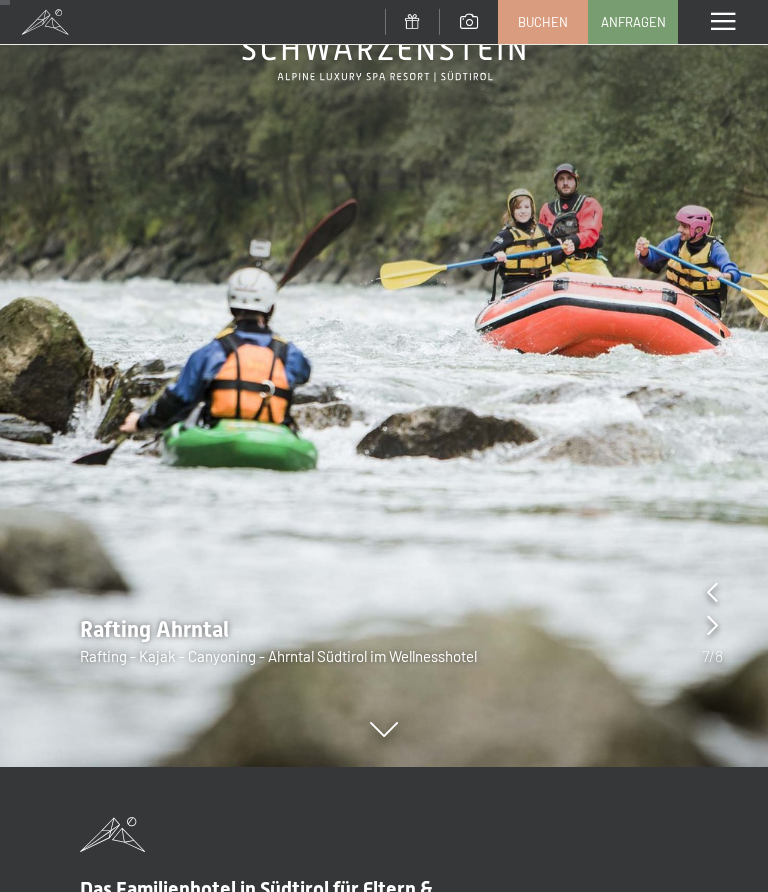 click at bounding box center [712, 625] 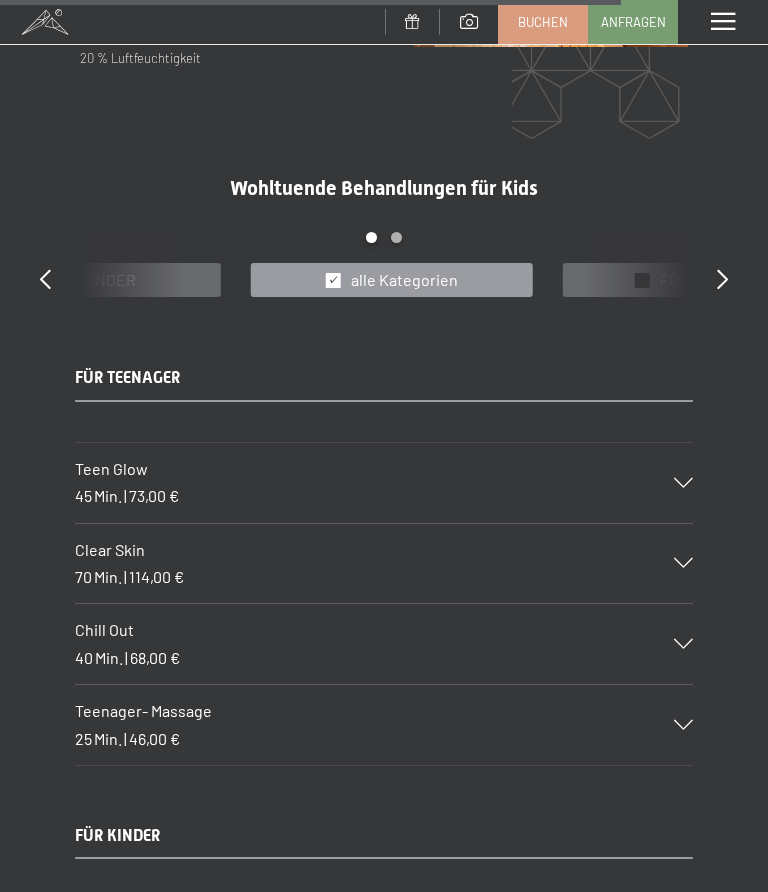 scroll, scrollTop: 7557, scrollLeft: 0, axis: vertical 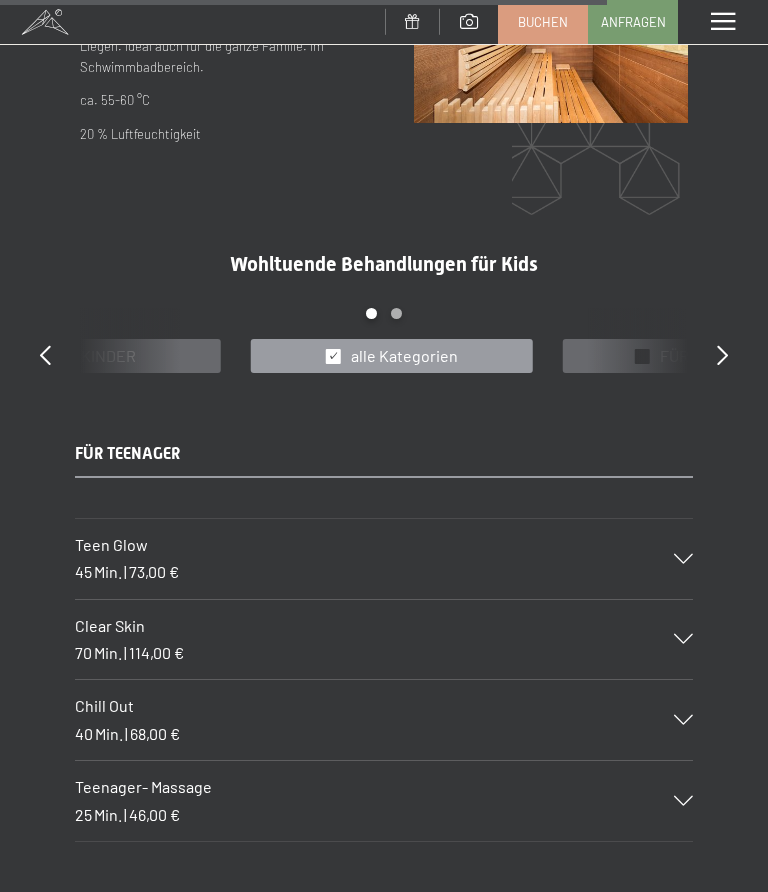 click on "Menü" at bounding box center (723, 22) 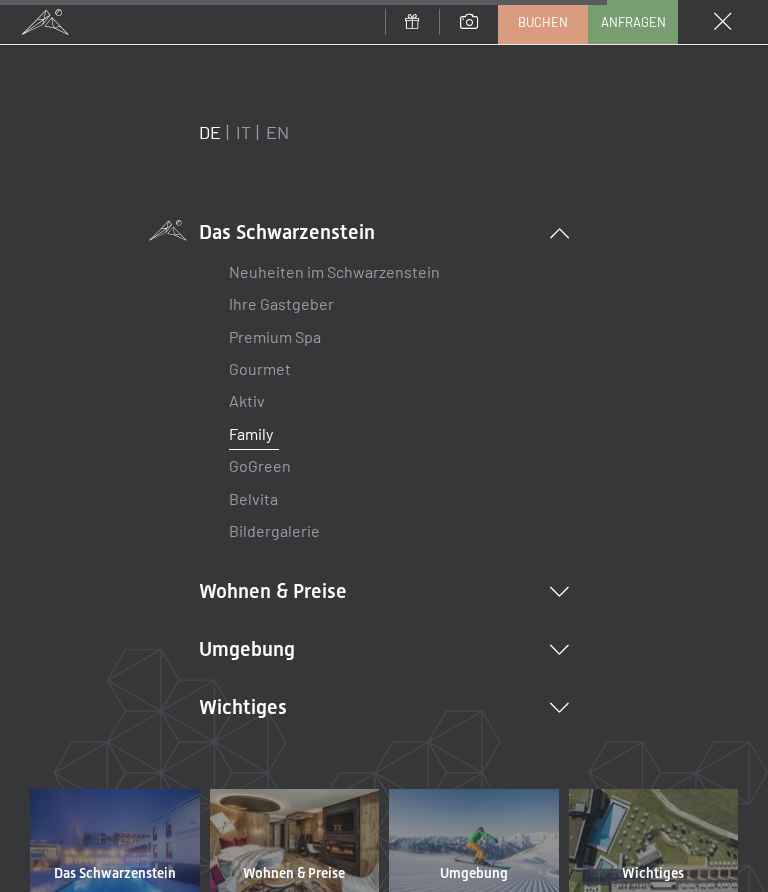 click on "Umgebung           Das Ahrntal         Ski & Winter         Skifahren         Skischule             Wandern & Sommer         Wandern         Biken             Sehenswürdigkeiten         Touren Tipps         Wanderbilder         Shopping" at bounding box center (384, 649) 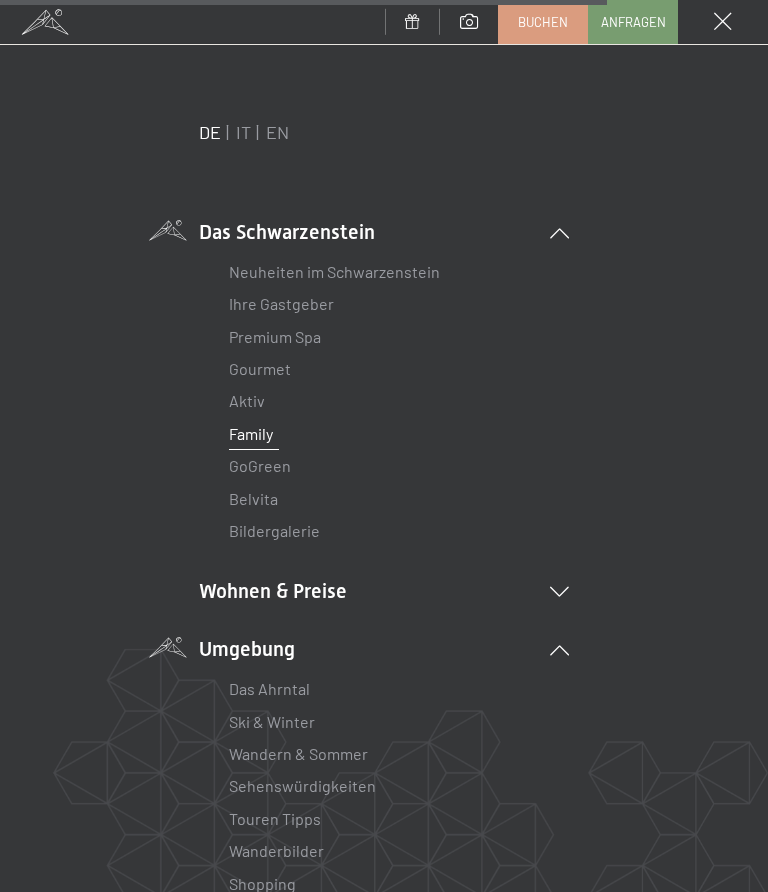 click on "Das Ahrntal" at bounding box center (269, 688) 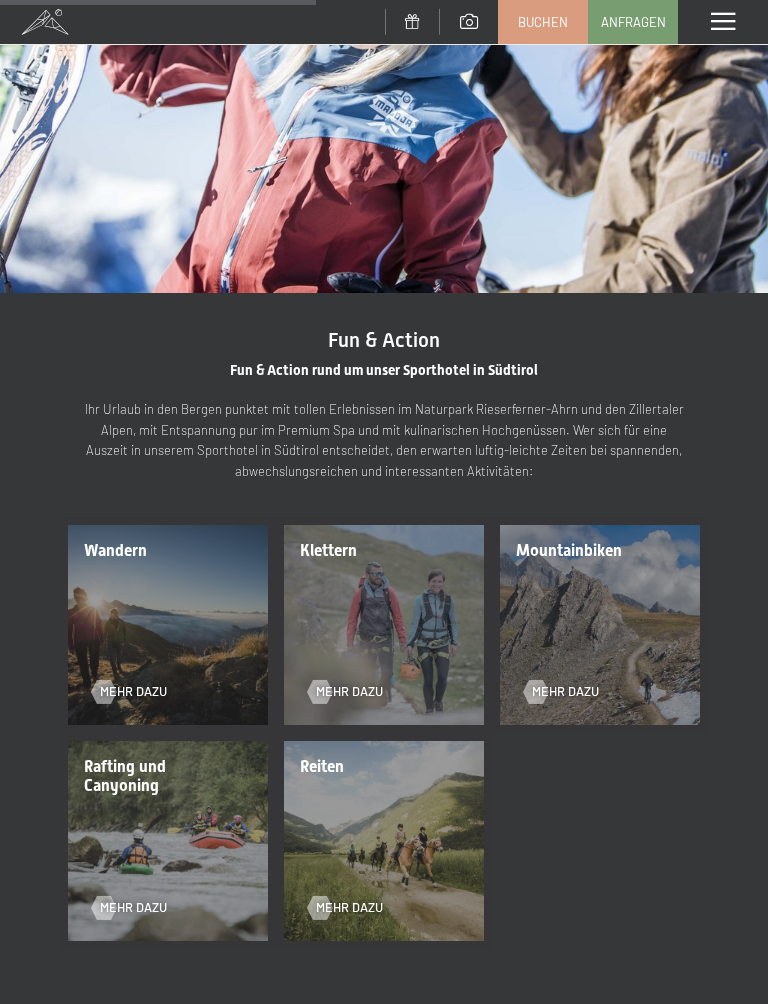 scroll, scrollTop: 1592, scrollLeft: 0, axis: vertical 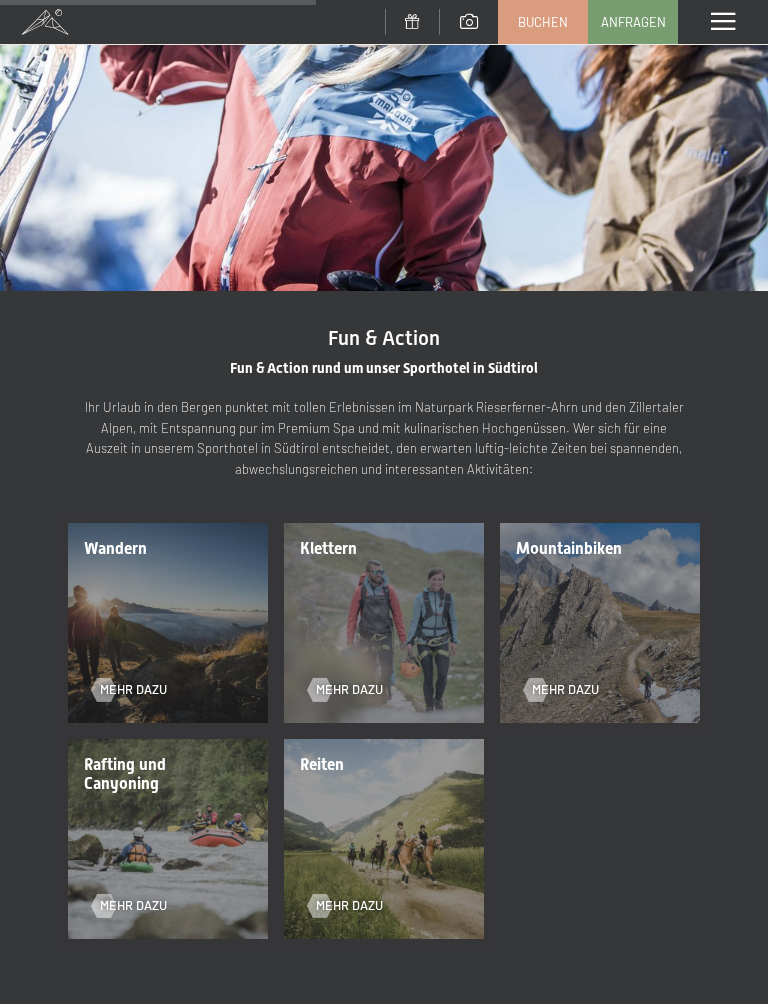 click on "Mehr dazu" at bounding box center [160, 678] 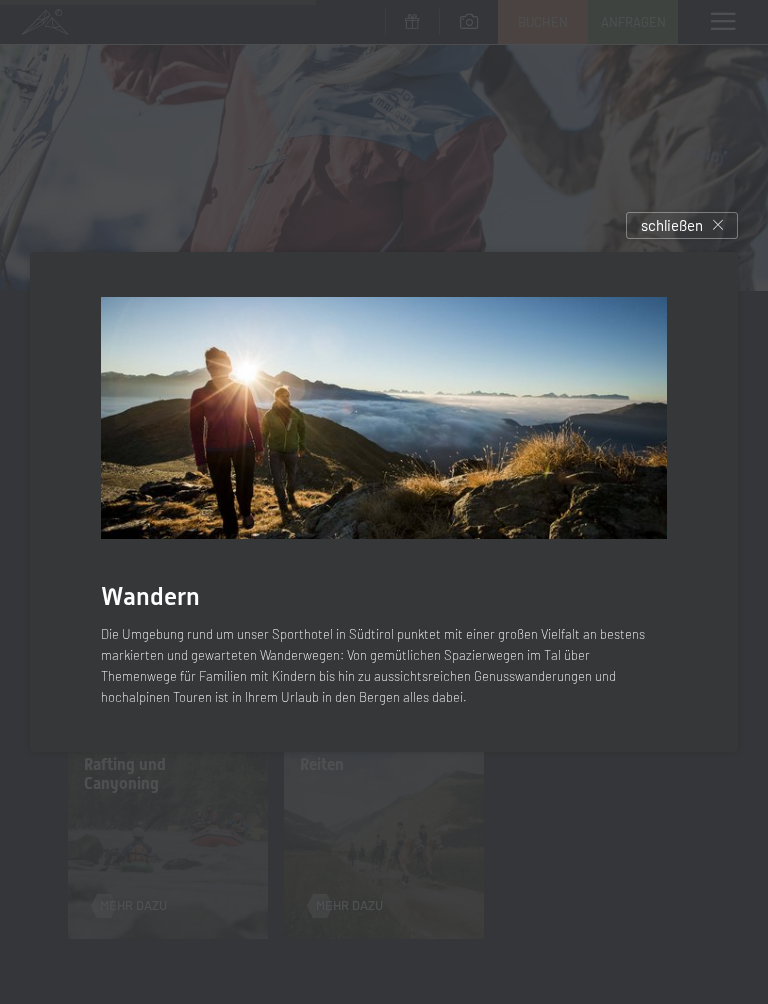 click on "schließen" at bounding box center (672, 225) 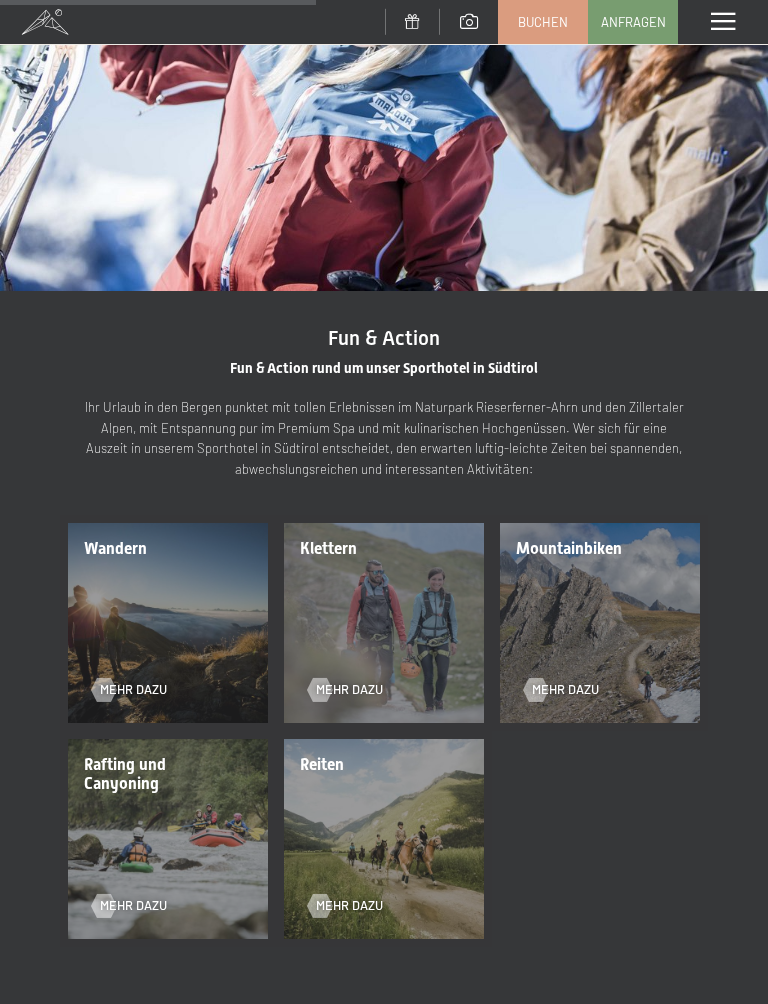 click on "Mehr dazu" at bounding box center [349, 690] 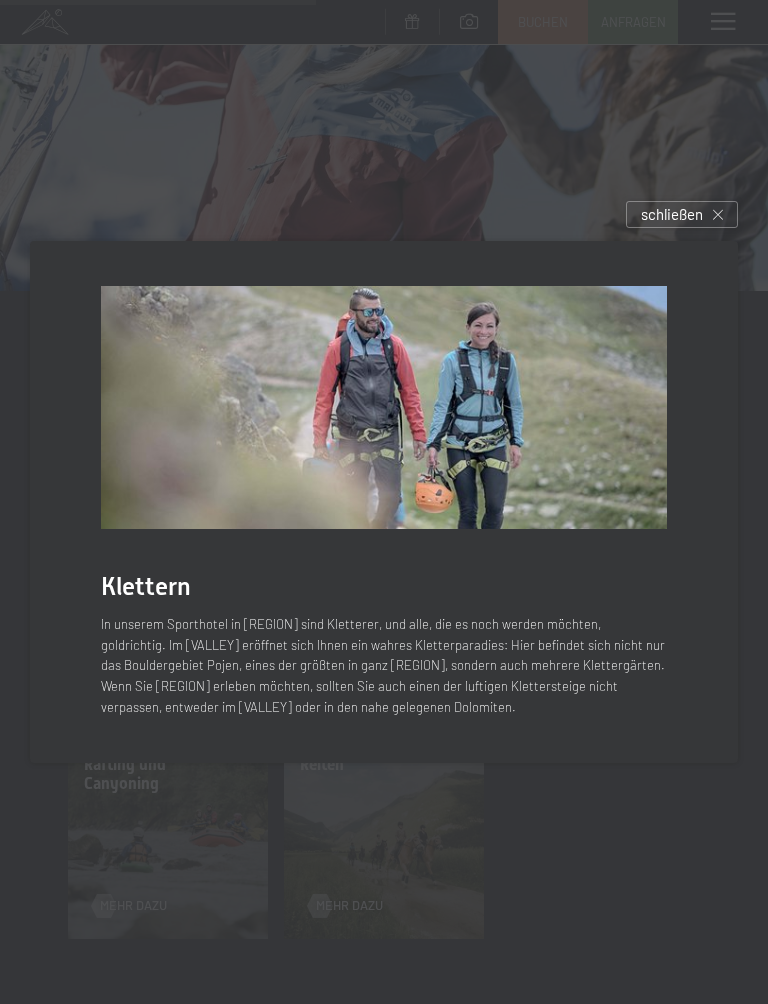 click on "Klettern       In unserem Sporthotel in Südtirol sind Kletterer, und alle, die es noch werden möchten, goldrichtig. Im Ahrntal eröffnet sich Ihnen ein wahres Kletterparadies: Hier befindet sich nicht nur das Bouldergebiet Pojen, eines der größten in ganz Südtirol, sondern auch mehrere Klettergärten. Wenn Sie Südtirol erleben möchten, sollten Sie auch einen der luftigen Klettersteige nicht verpassen, entweder im Ahrntal oder in den nahe gelegenen Dolomiten.             schließen" at bounding box center [384, 502] 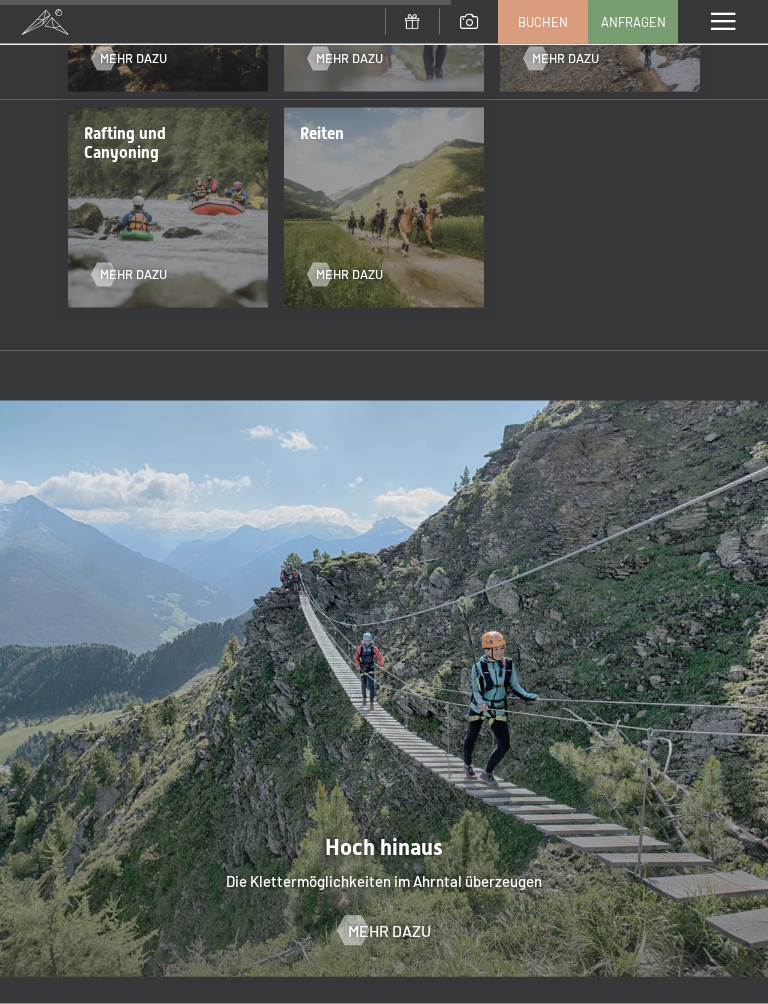 scroll, scrollTop: 2339, scrollLeft: 0, axis: vertical 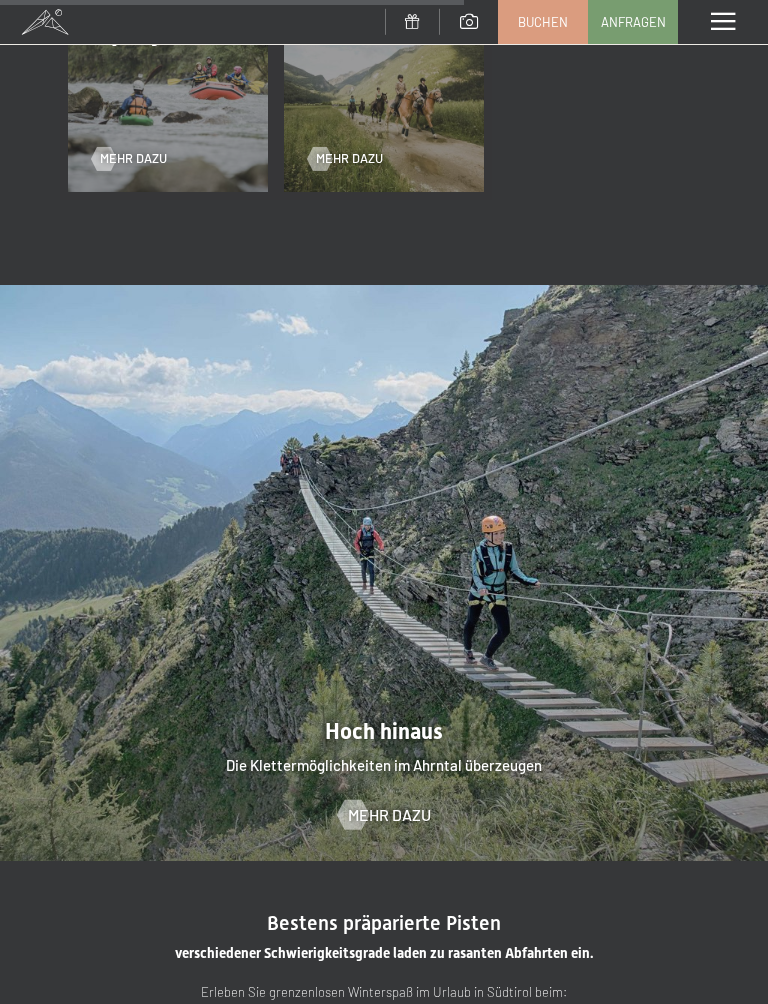 click on "Mehr dazu" at bounding box center [389, 815] 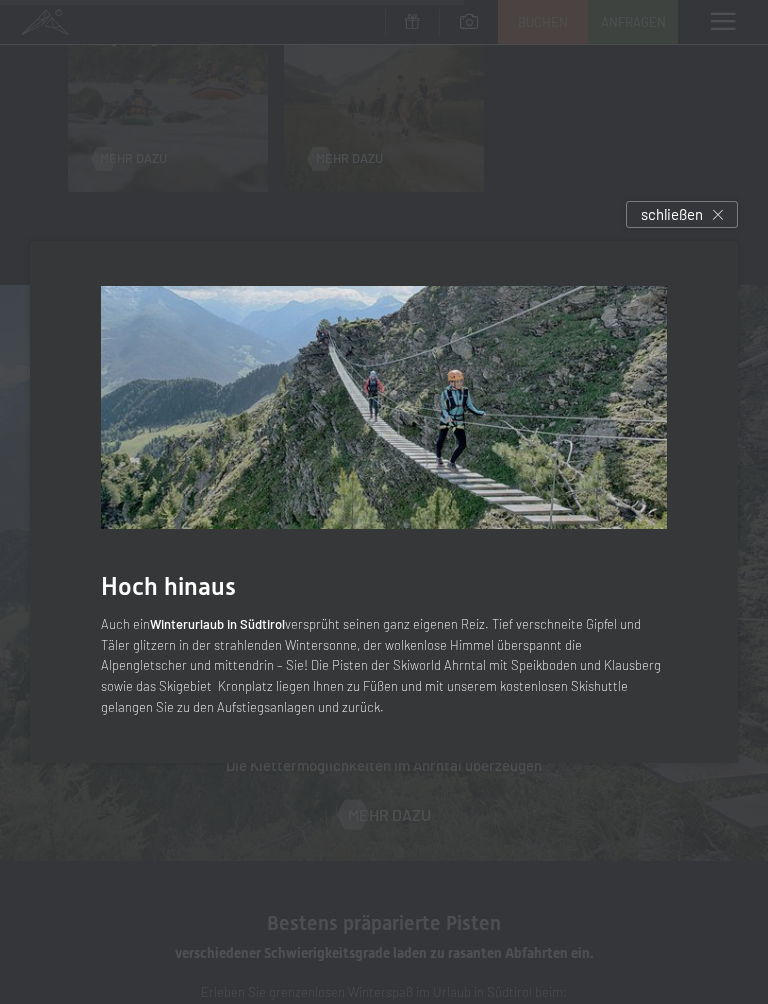 click on "schließen" at bounding box center [672, 214] 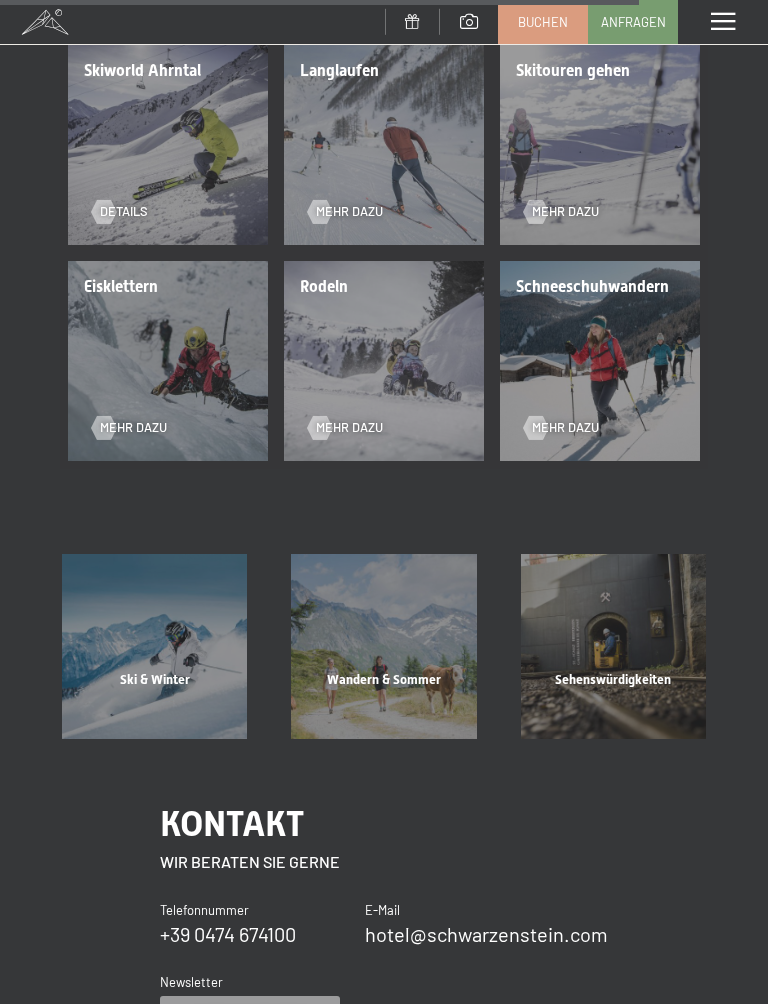 scroll, scrollTop: 3406, scrollLeft: 0, axis: vertical 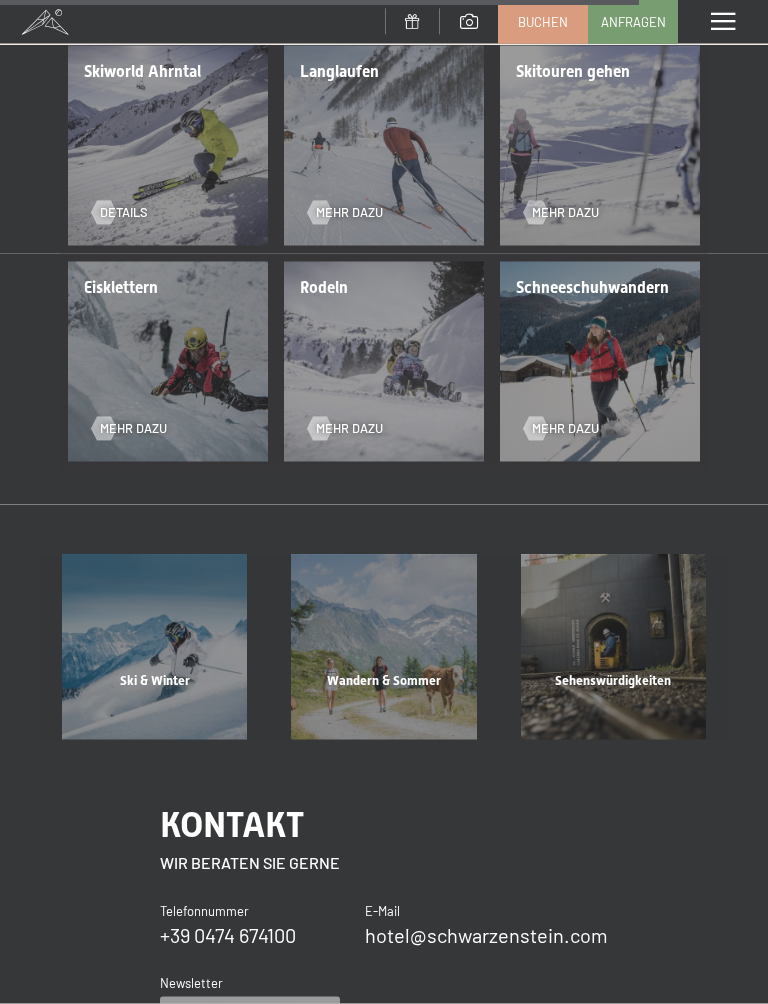 click on "Sehenswürdigkeiten" at bounding box center (613, 706) 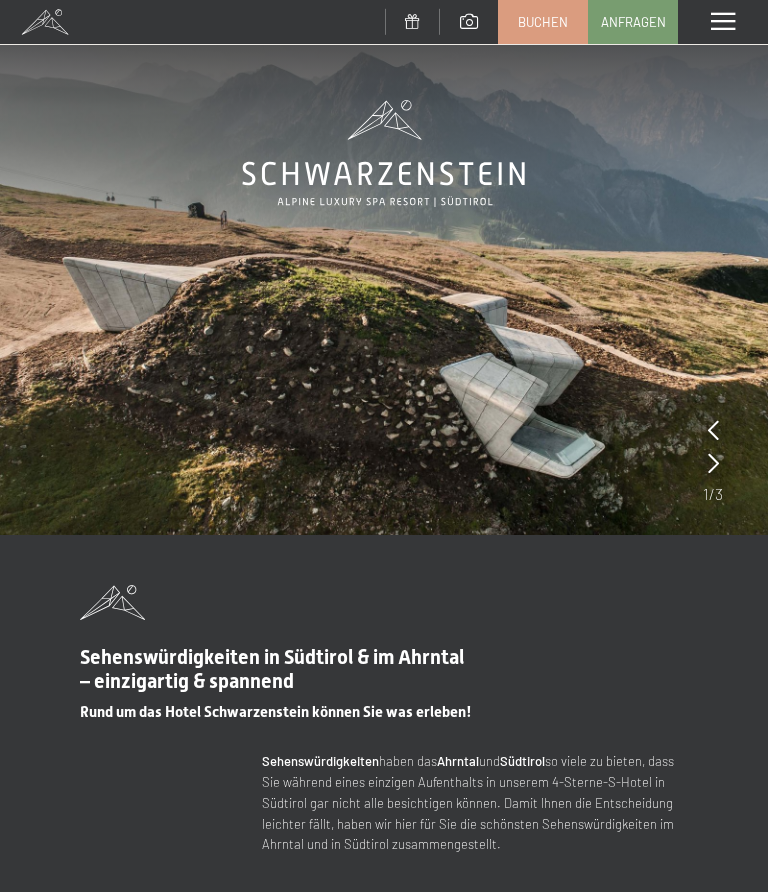 scroll, scrollTop: 0, scrollLeft: 0, axis: both 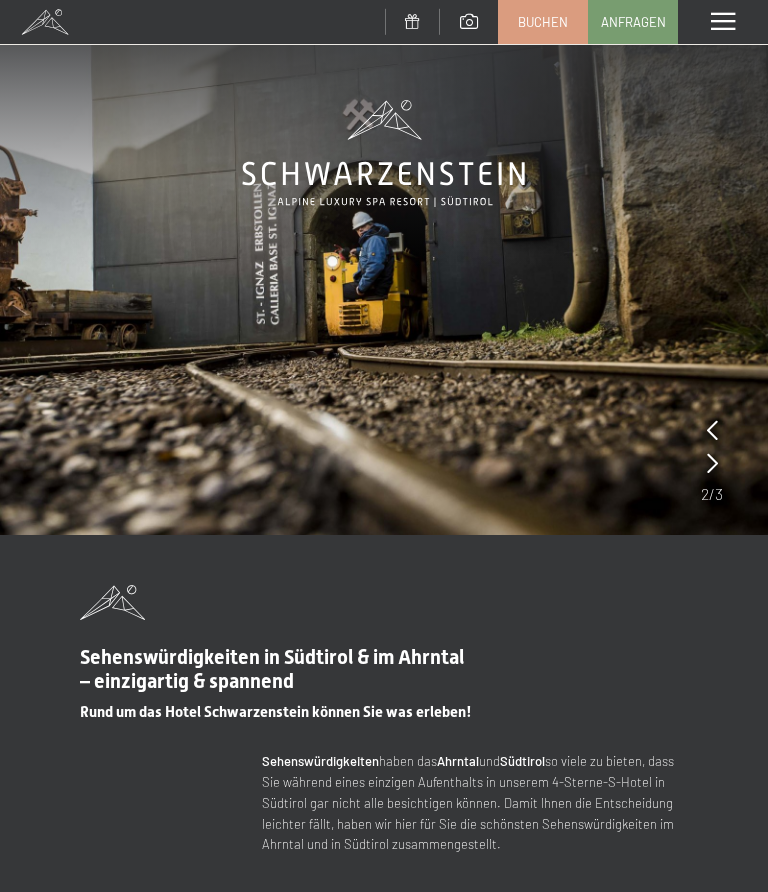click at bounding box center [384, 267] 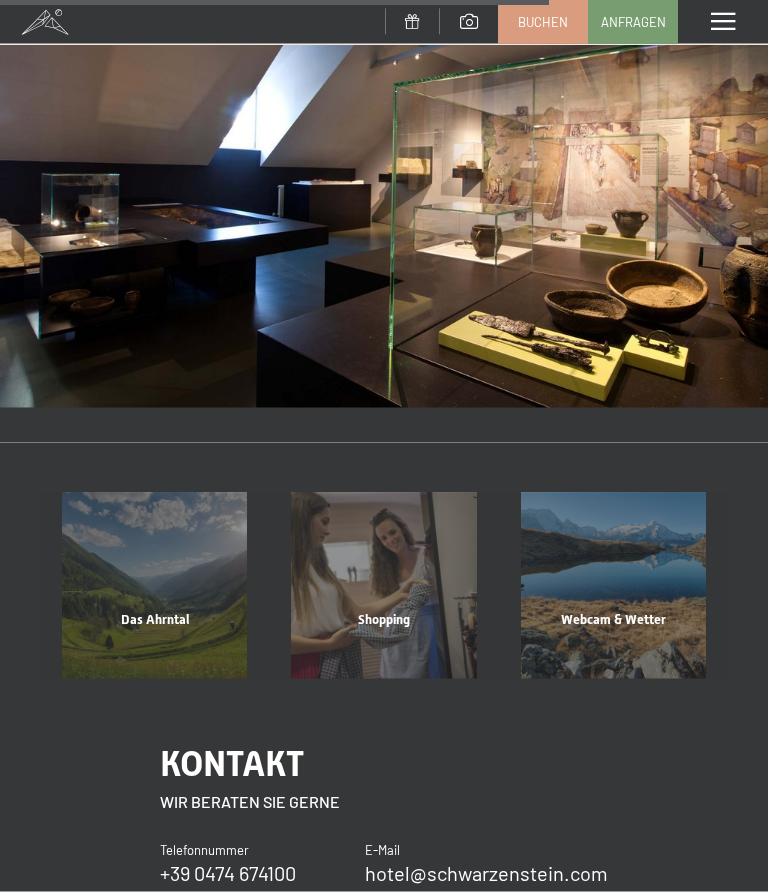 scroll, scrollTop: 1966, scrollLeft: 0, axis: vertical 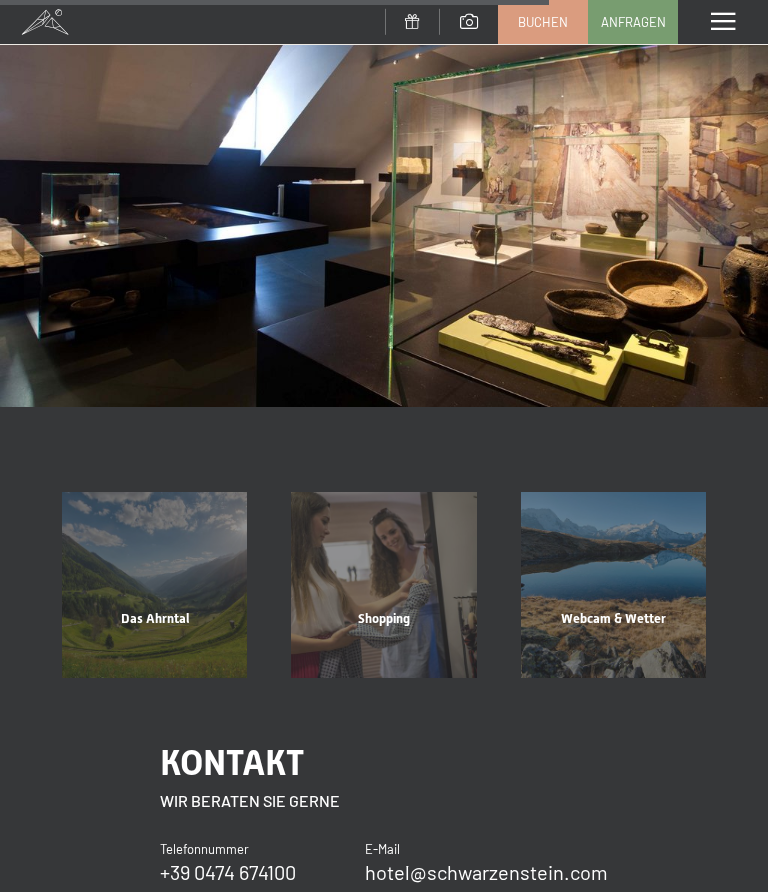 click on "Das Ahrntal" at bounding box center [154, 644] 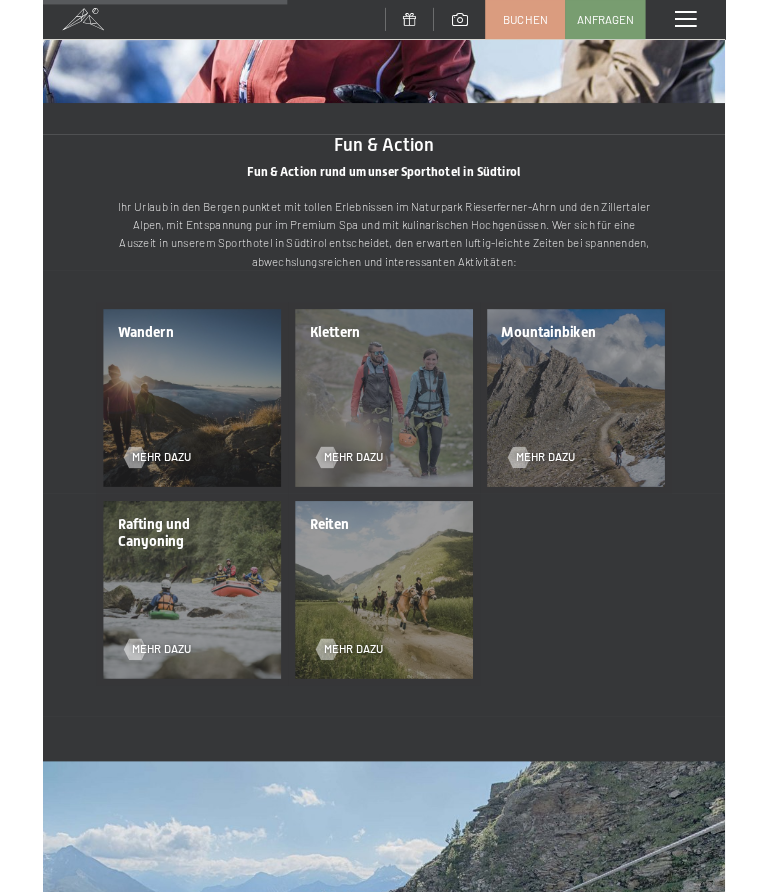 scroll, scrollTop: 1427, scrollLeft: 0, axis: vertical 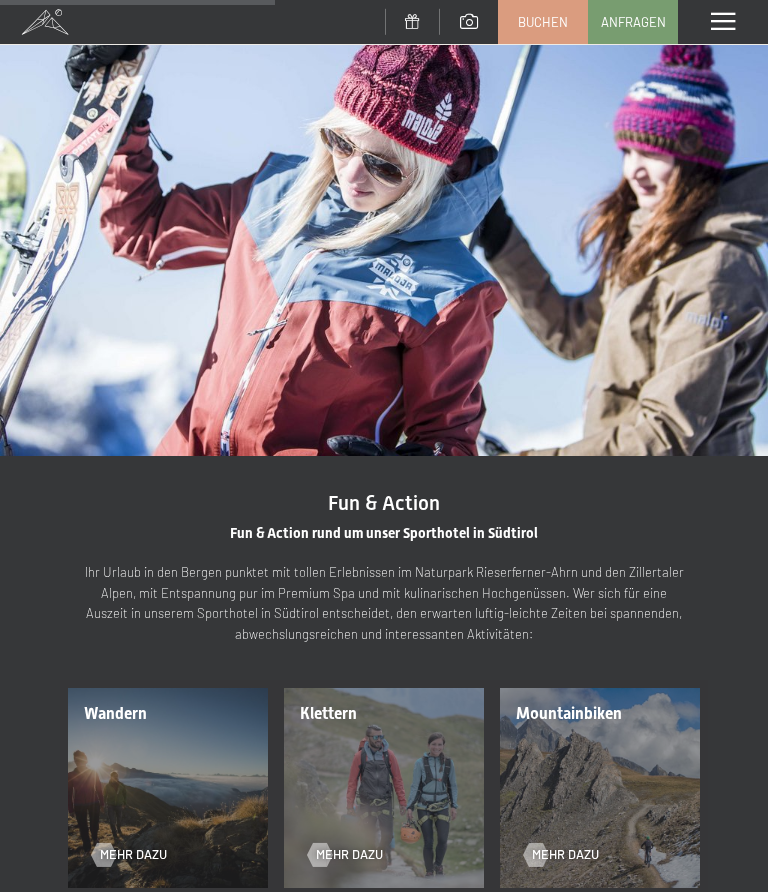 click on "Wandern               Mehr dazu" at bounding box center (168, 788) 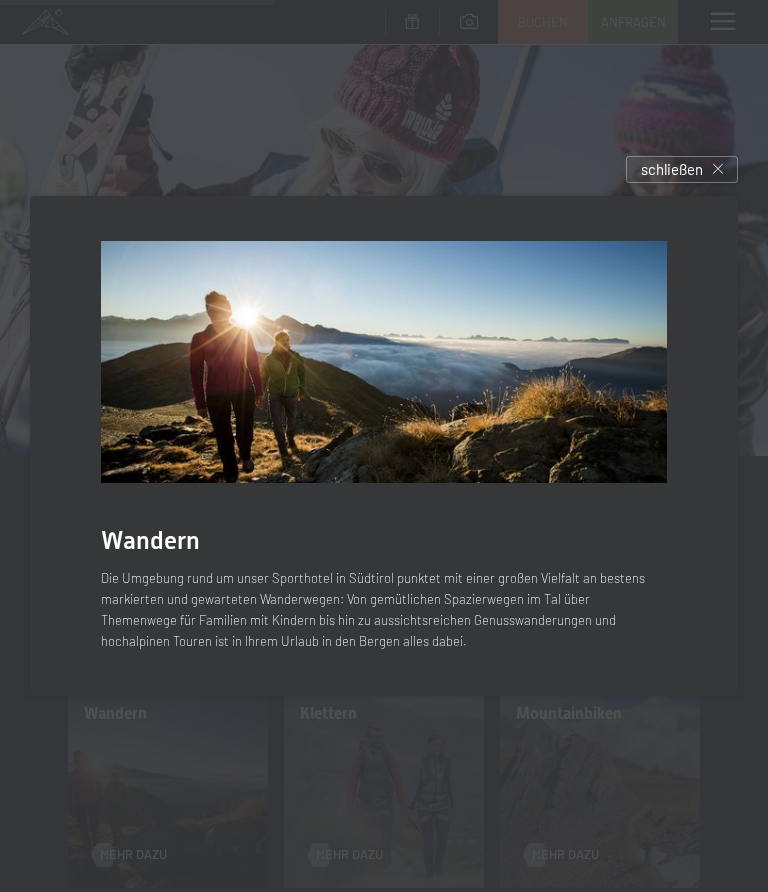 click on "schließen" at bounding box center (672, 169) 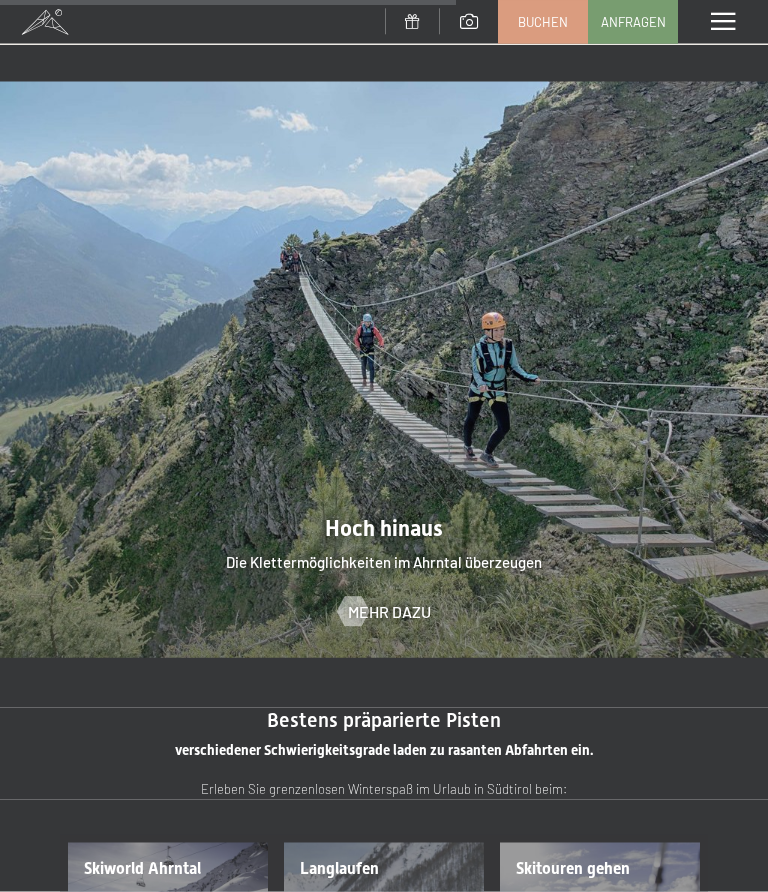 scroll, scrollTop: 2372, scrollLeft: 0, axis: vertical 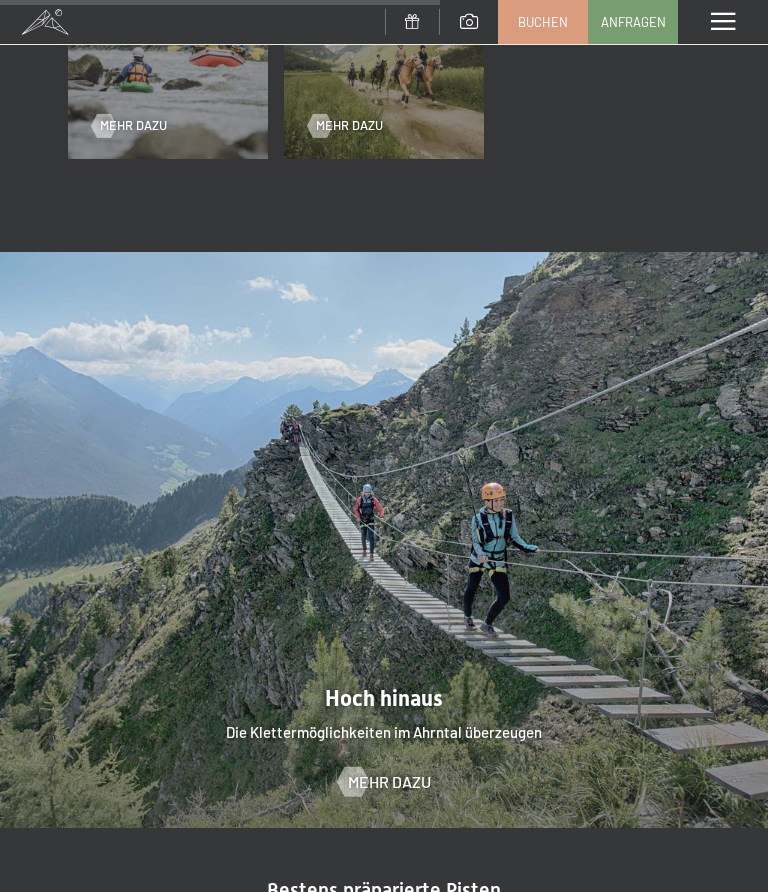 click at bounding box center (723, 22) 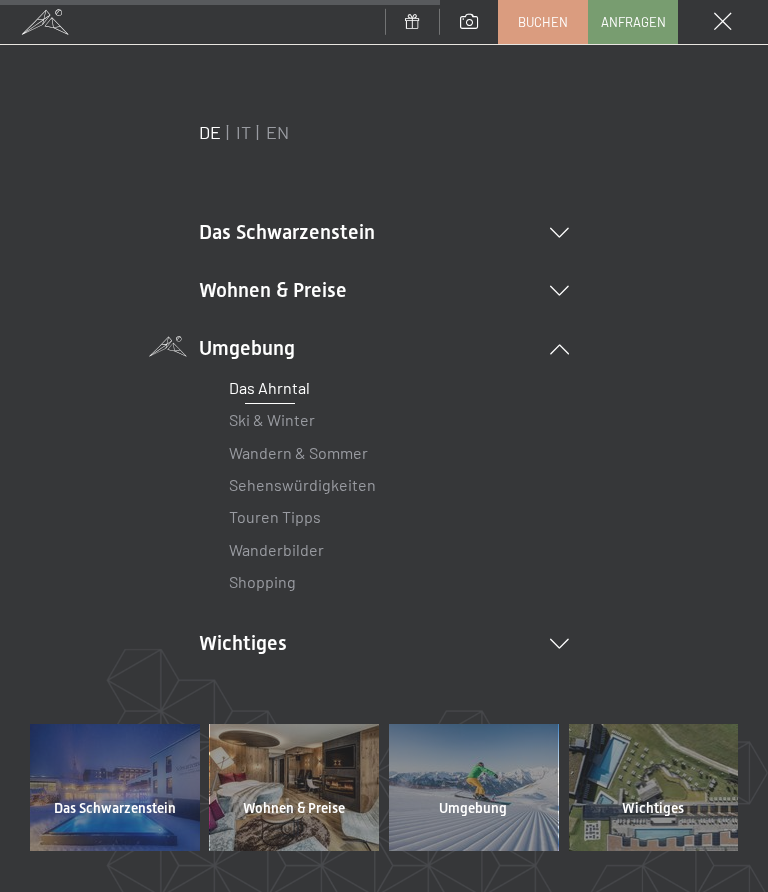 click on "Das Ahrntal         Ski & Winter         Skifahren         Skischule             Wandern & Sommer         Wandern         Biken             Sehenswürdigkeiten         Touren Tipps         Wanderbilder         Shopping" at bounding box center [384, 480] 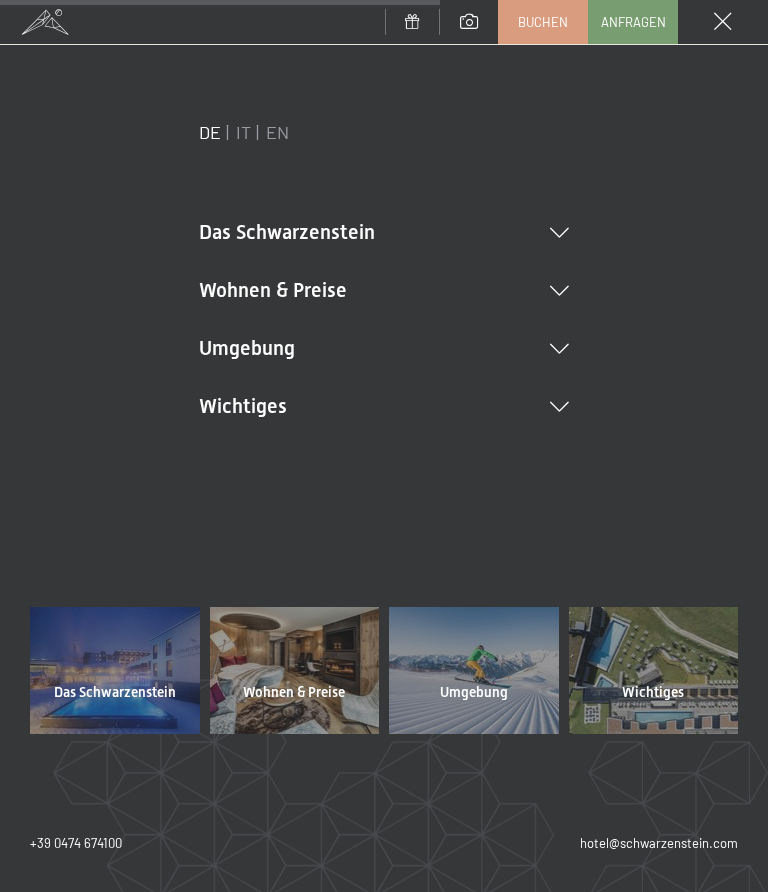 click at bounding box center [559, 233] 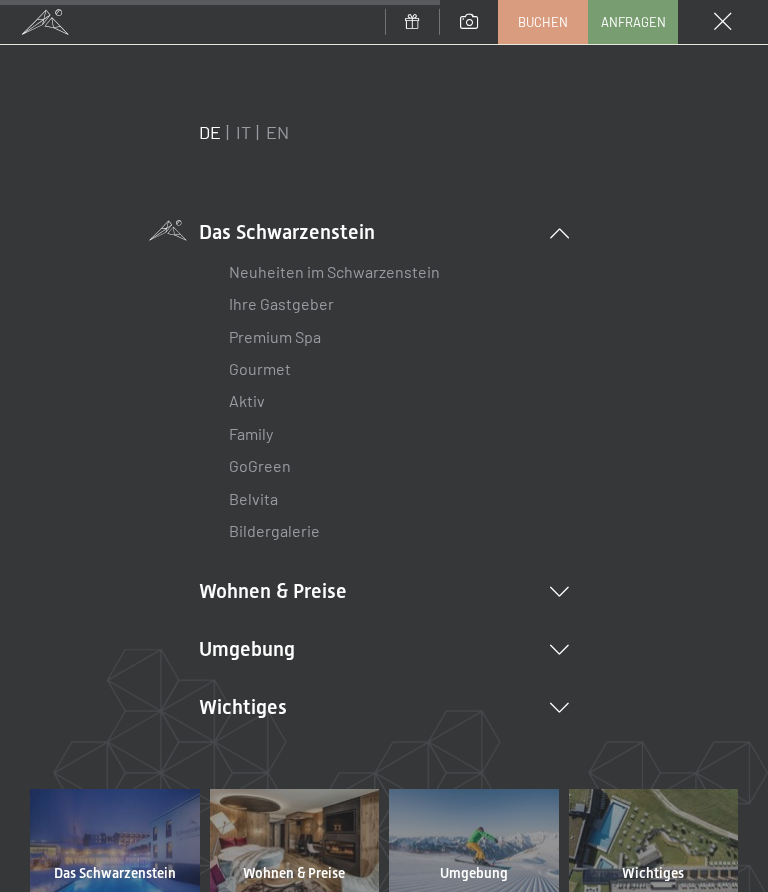 click on "Neuheiten im Schwarzenstein" at bounding box center [334, 271] 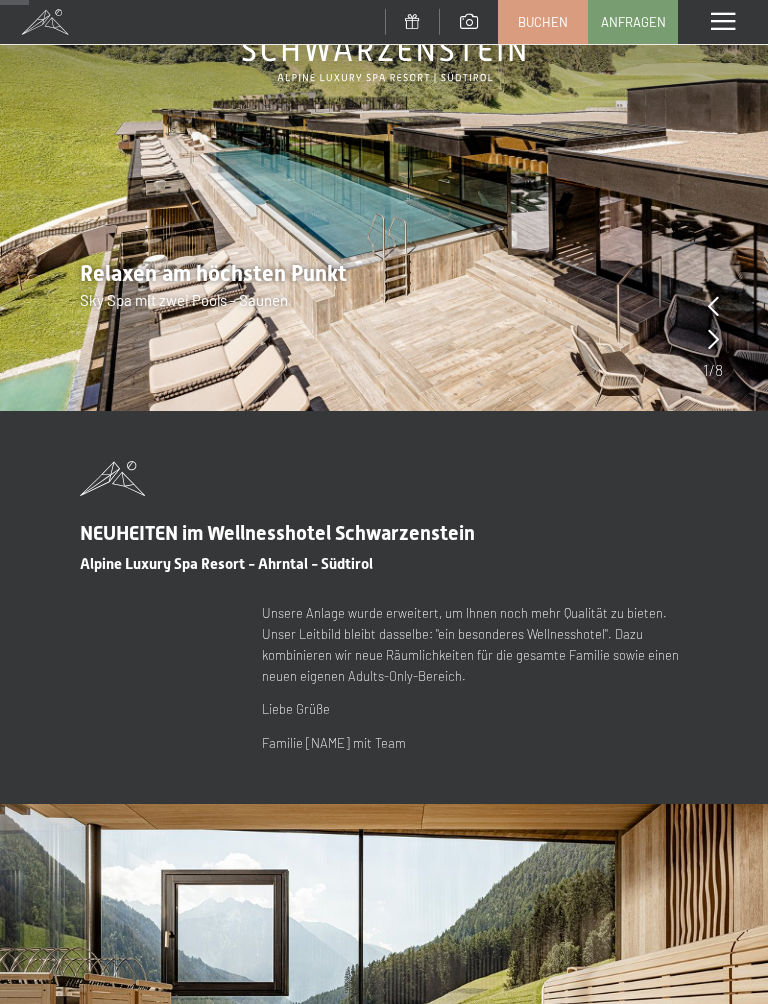 scroll, scrollTop: 158, scrollLeft: 0, axis: vertical 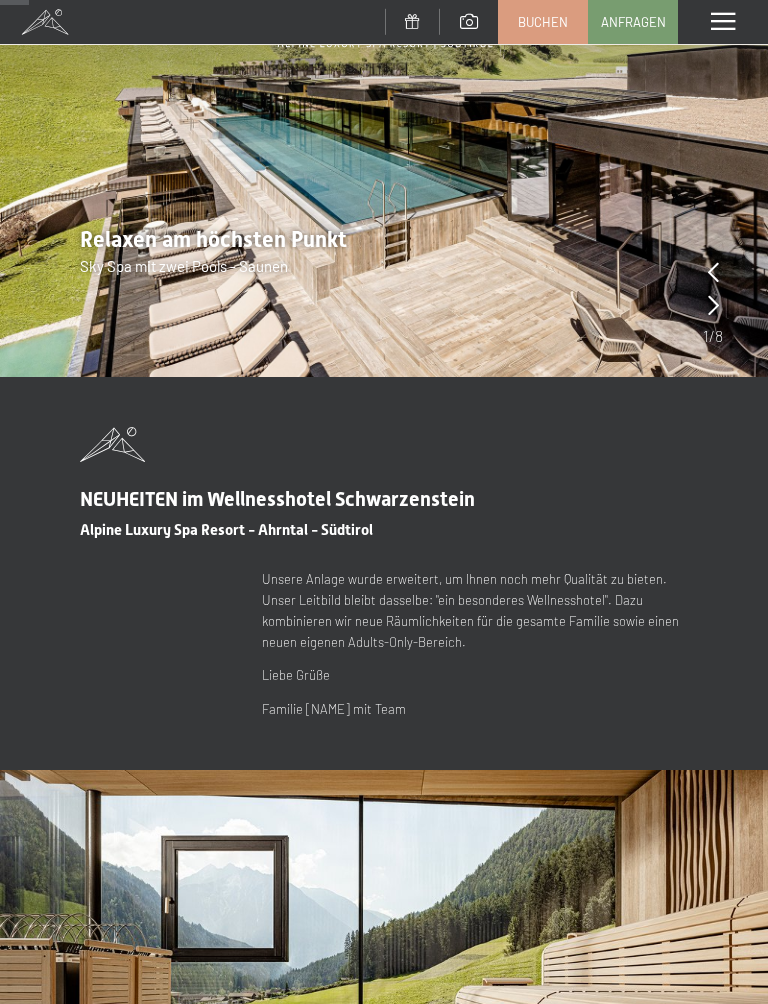 click at bounding box center (713, 305) 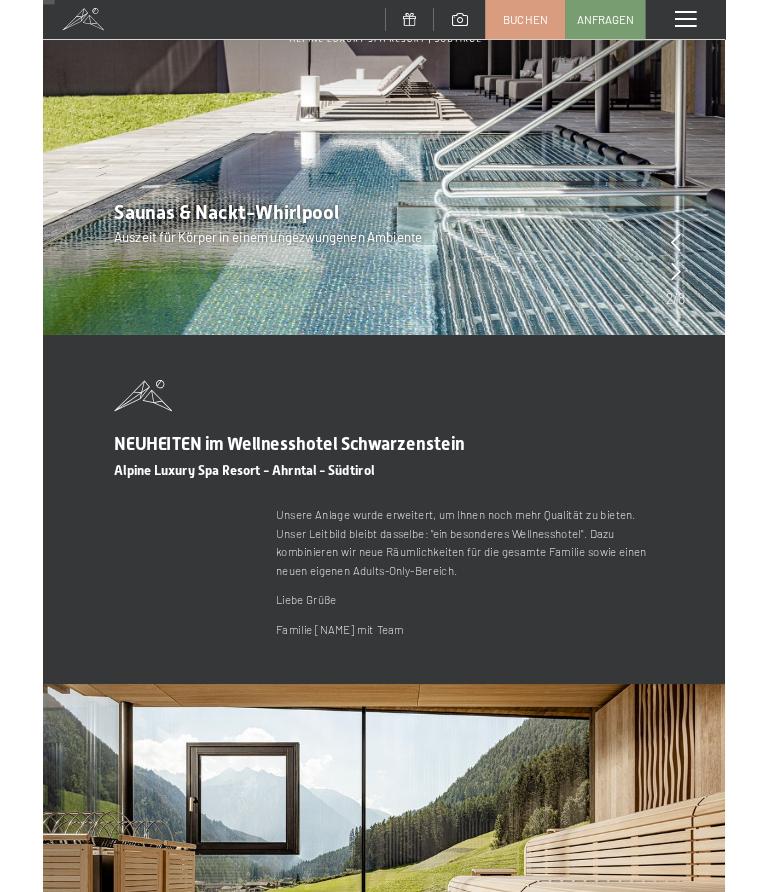 scroll, scrollTop: 0, scrollLeft: 0, axis: both 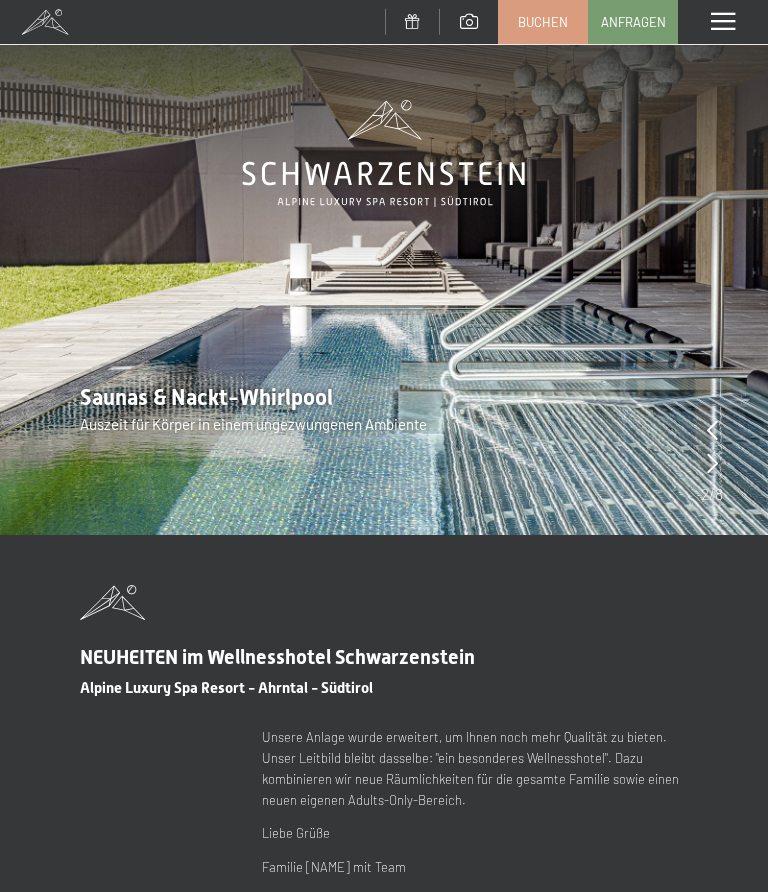 click at bounding box center [712, 463] 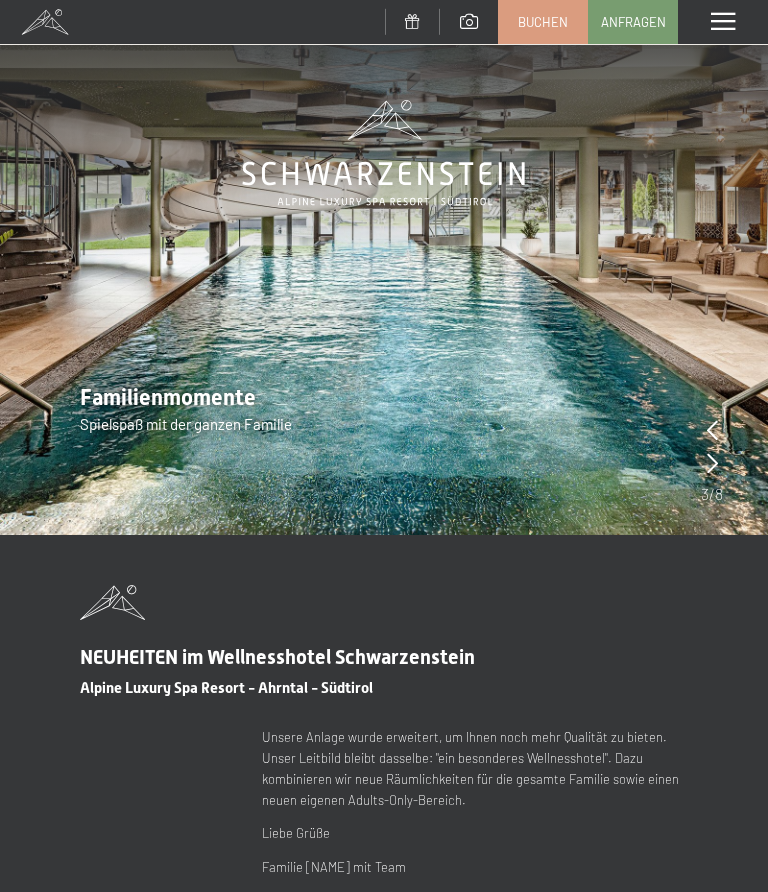 click at bounding box center [384, 267] 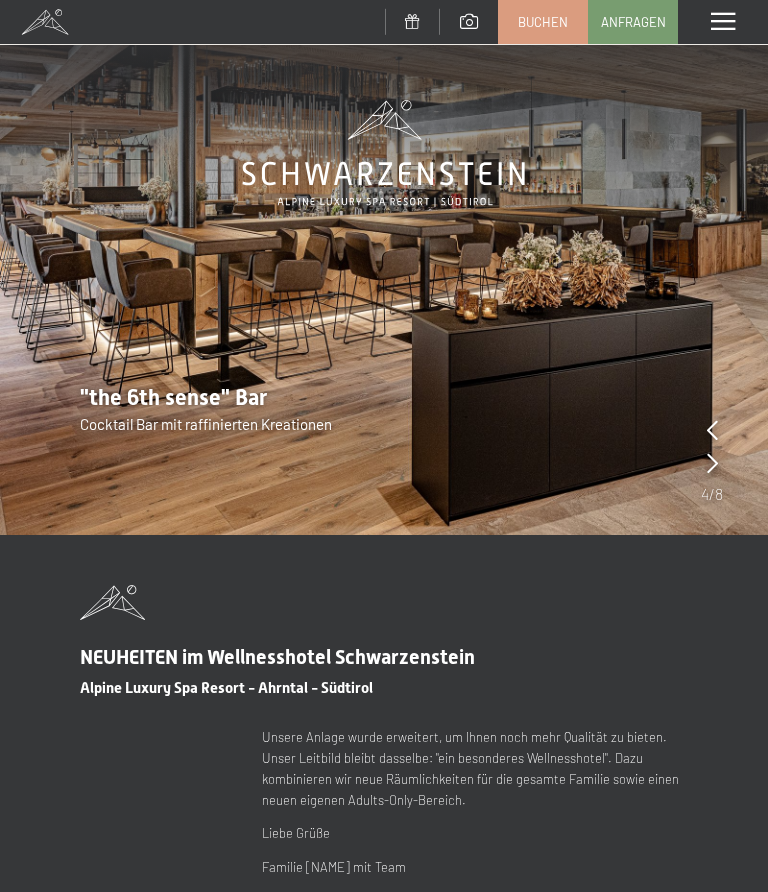 click at bounding box center [712, 463] 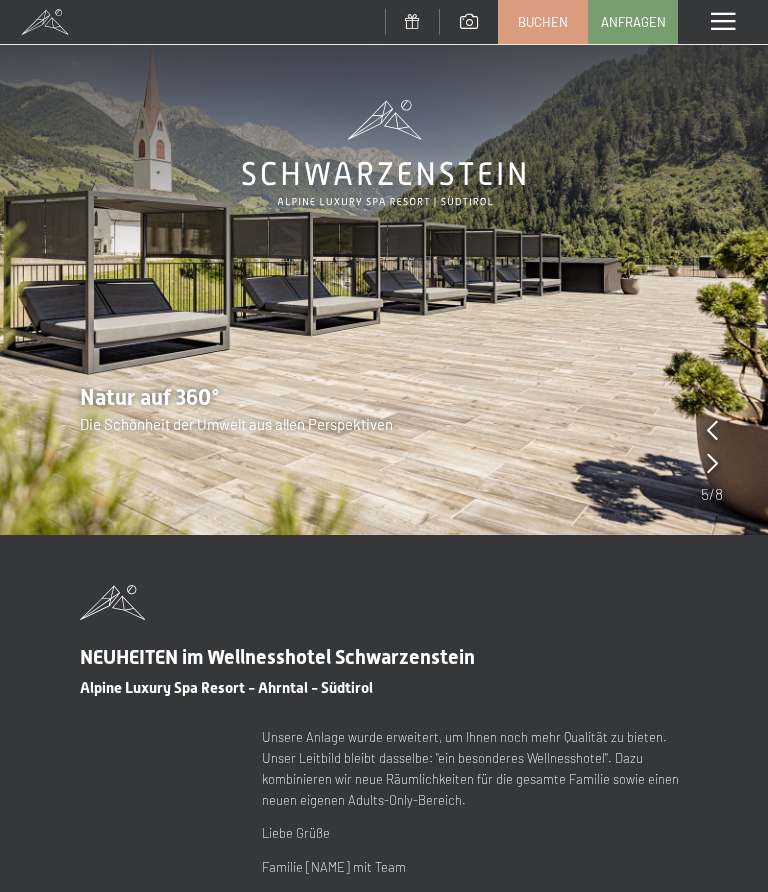 click at bounding box center [712, 463] 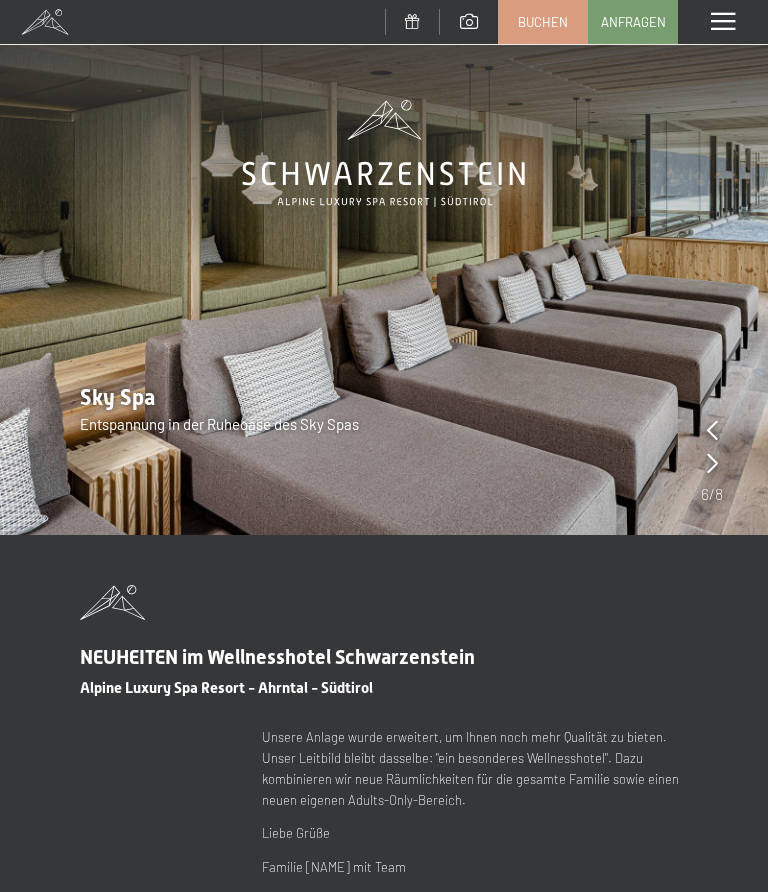 click at bounding box center [712, 463] 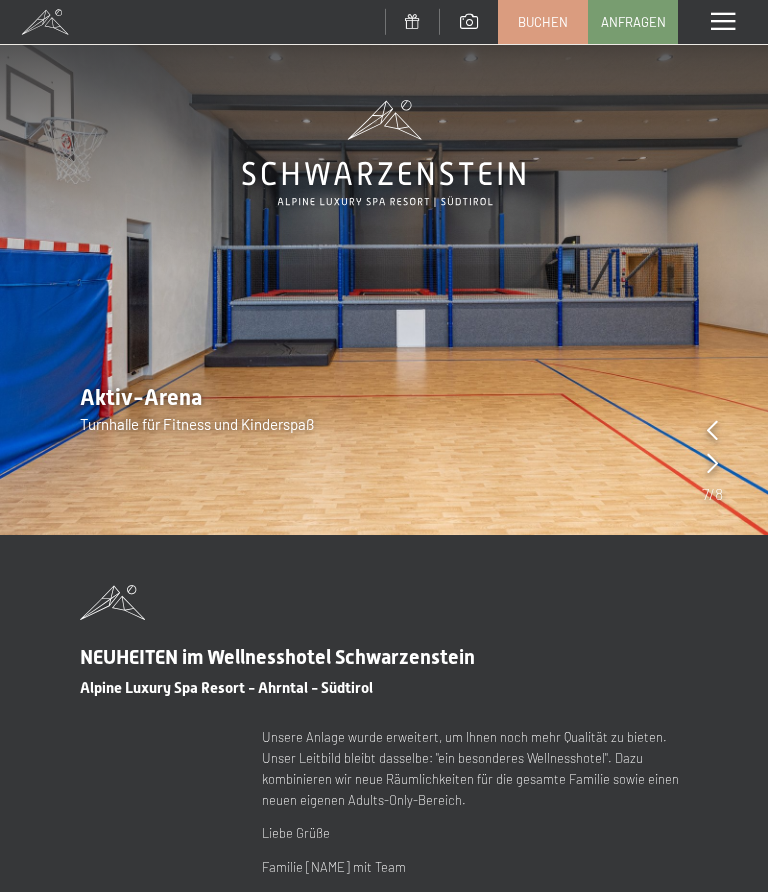 click at bounding box center (712, 463) 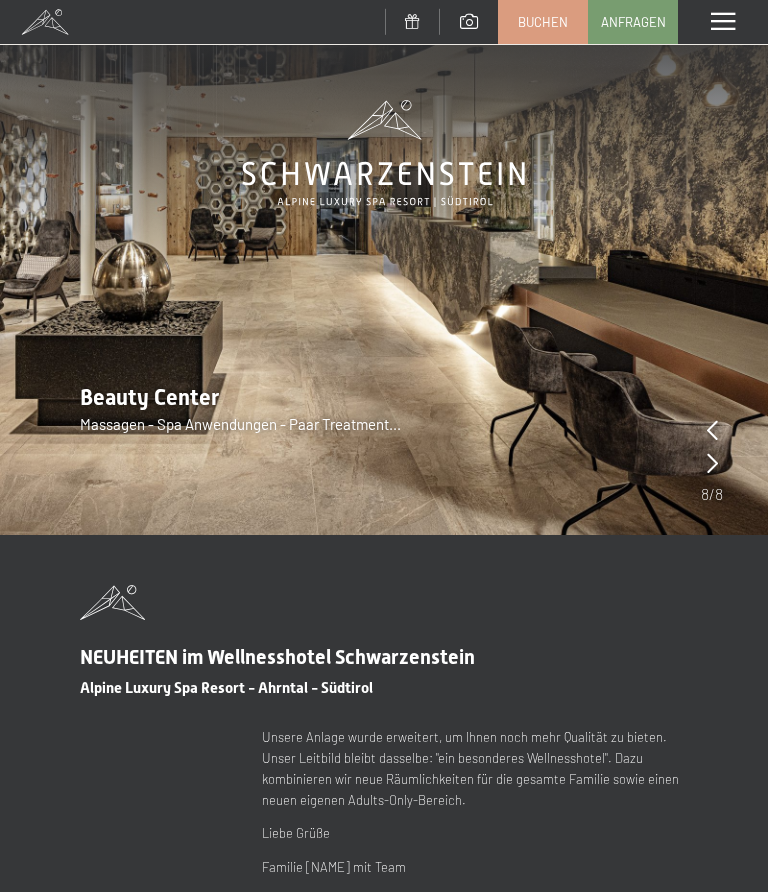 click at bounding box center [384, 267] 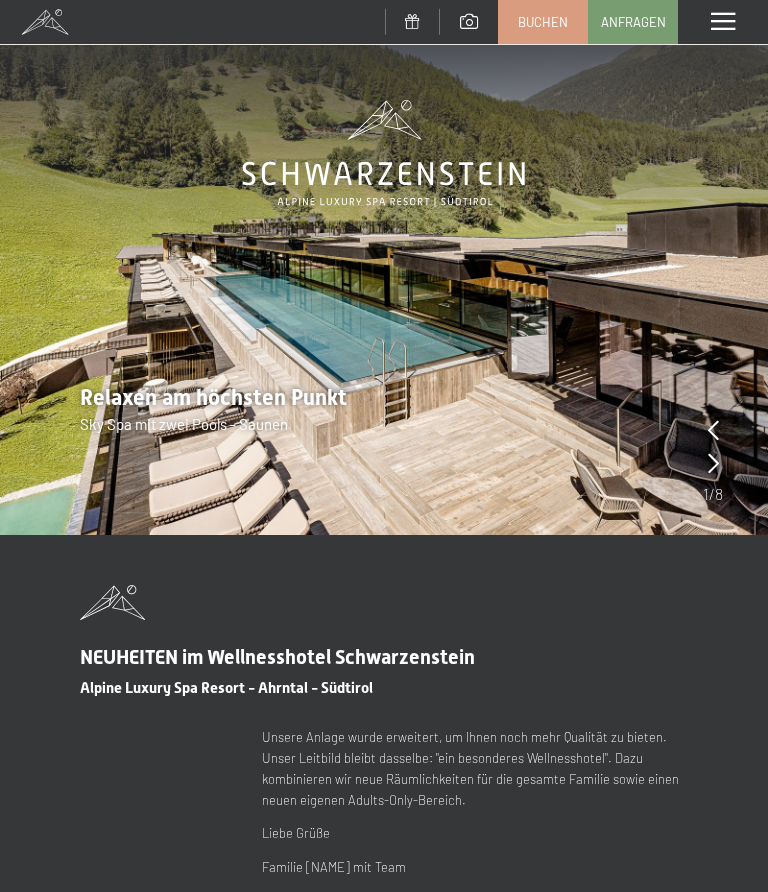 click at bounding box center (713, 463) 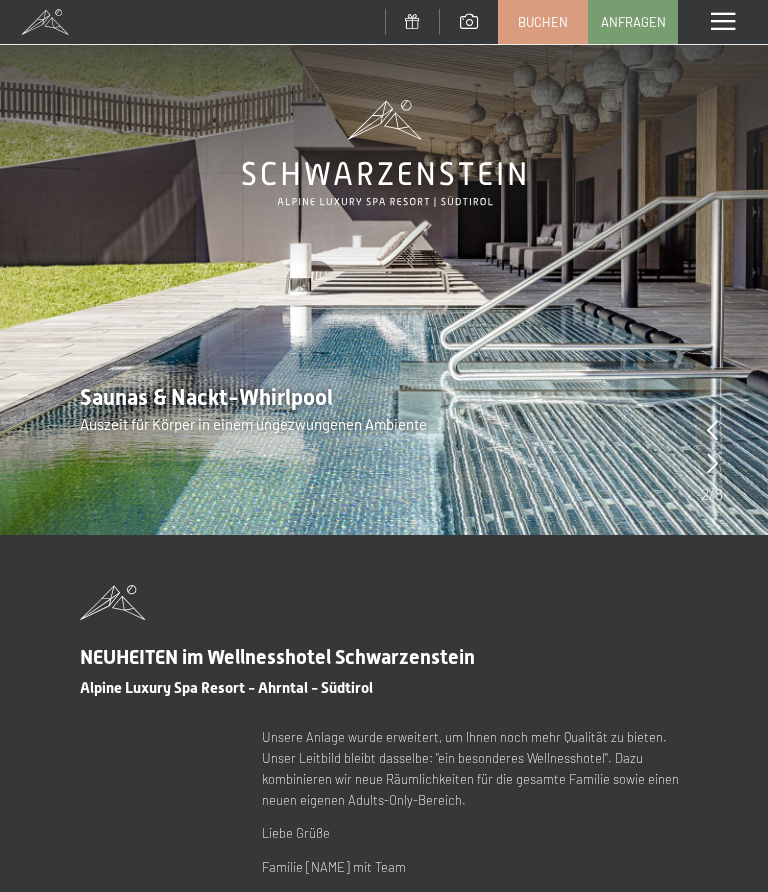 click at bounding box center [712, 463] 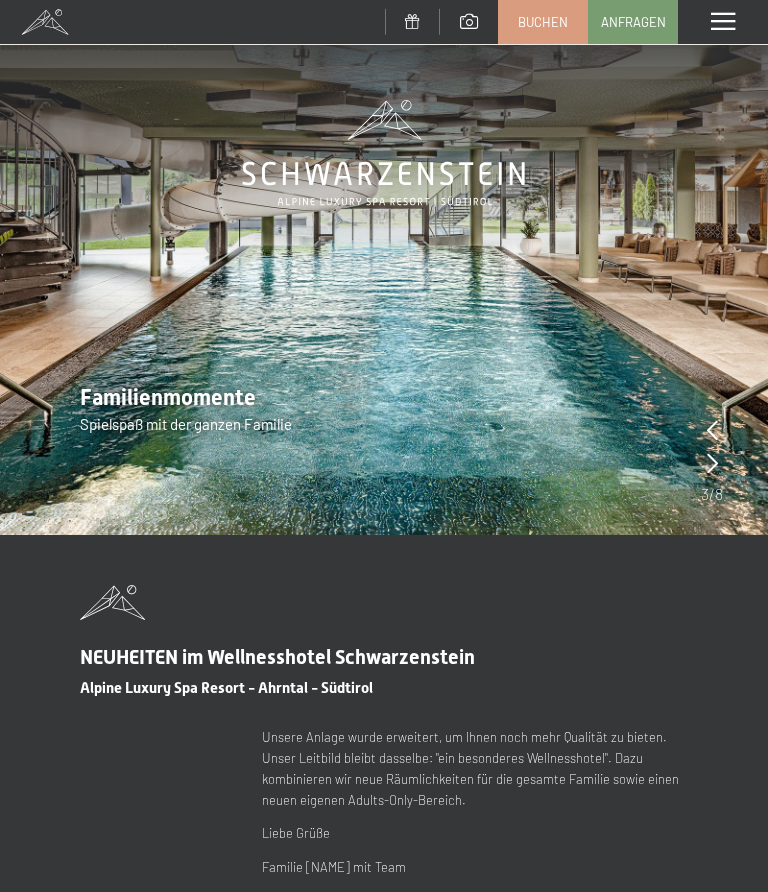 click at bounding box center (712, 463) 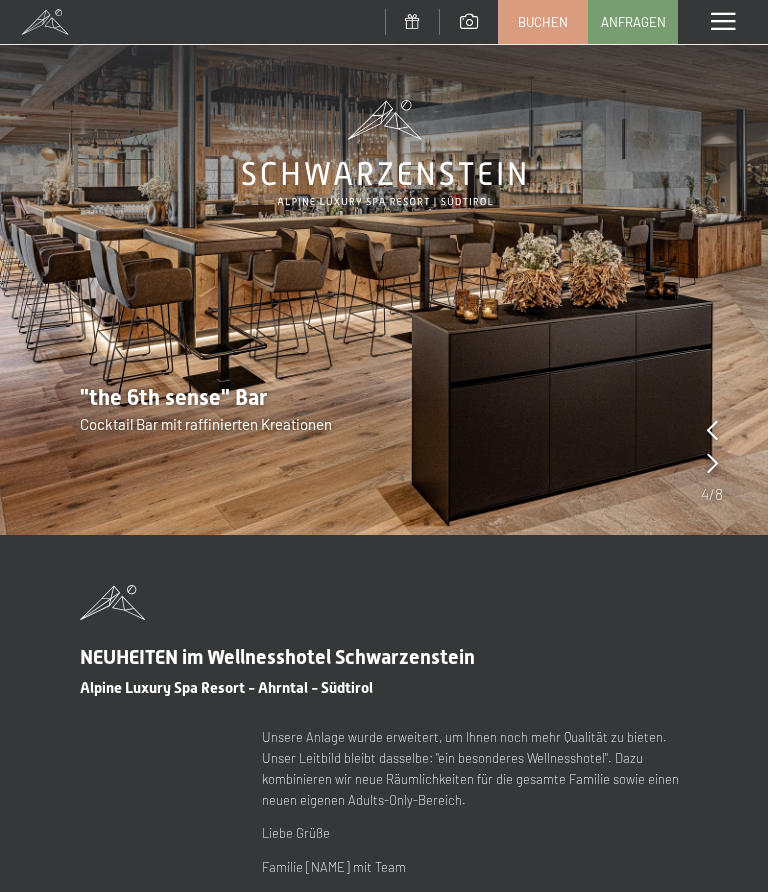 click at bounding box center (712, 463) 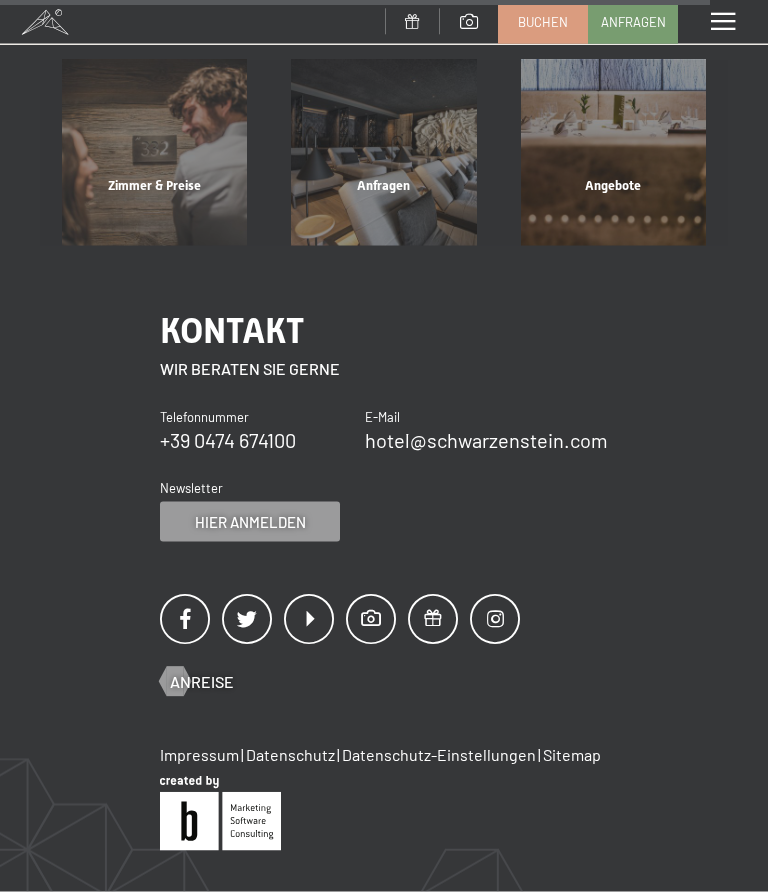 scroll, scrollTop: 4129, scrollLeft: 0, axis: vertical 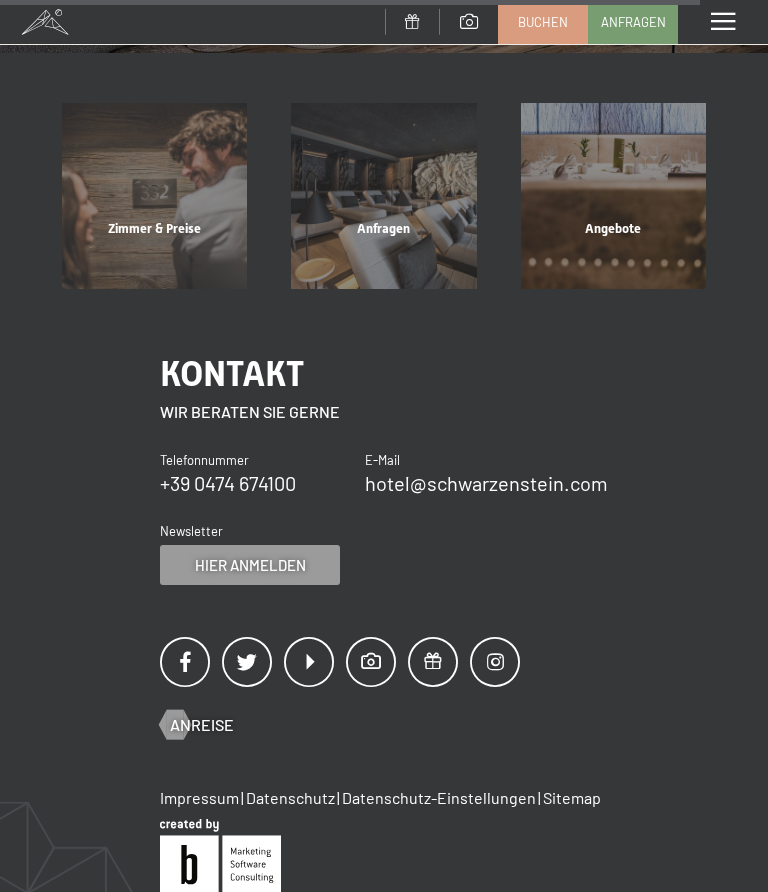 click on "Zimmer & Preise" at bounding box center [154, 254] 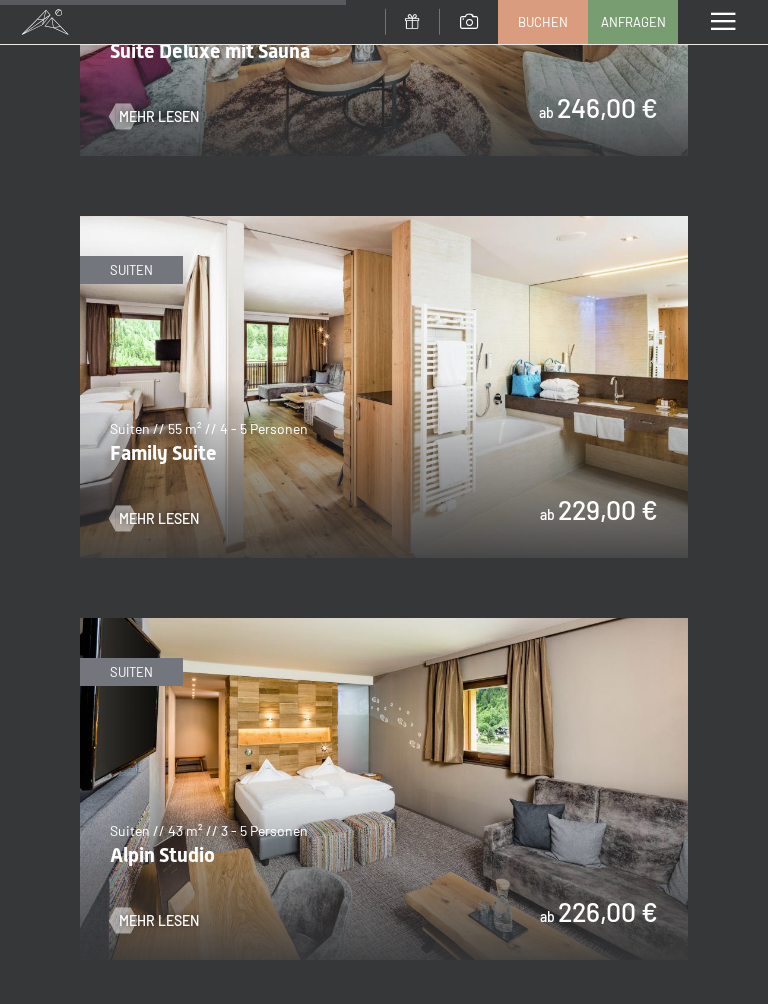 scroll, scrollTop: 3365, scrollLeft: 0, axis: vertical 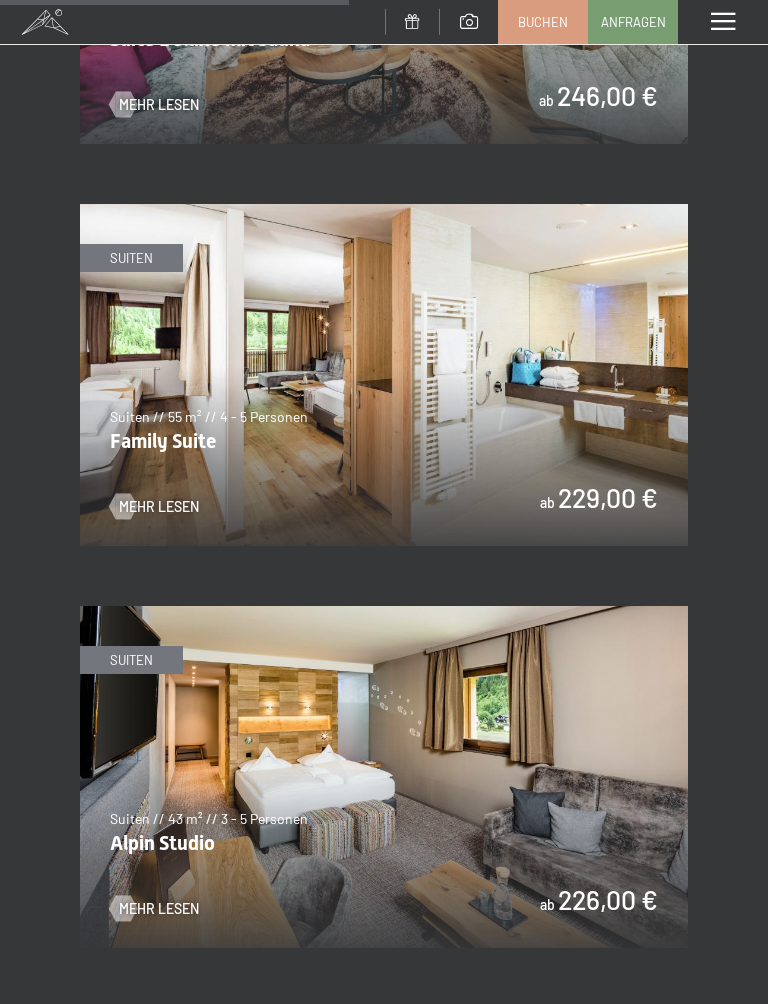 click at bounding box center (384, 375) 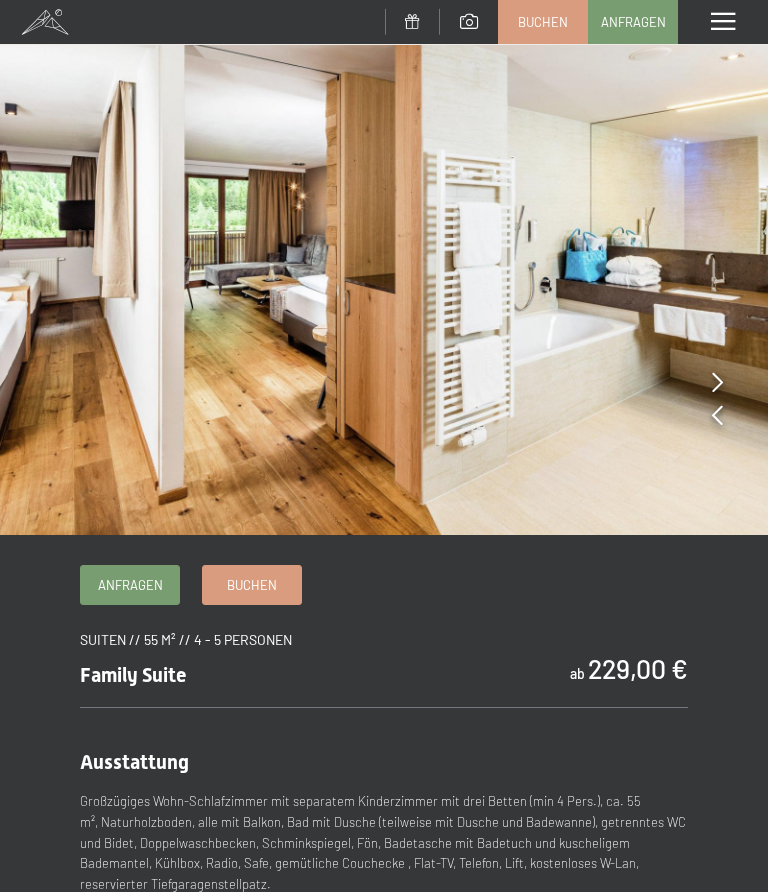 scroll, scrollTop: 0, scrollLeft: 0, axis: both 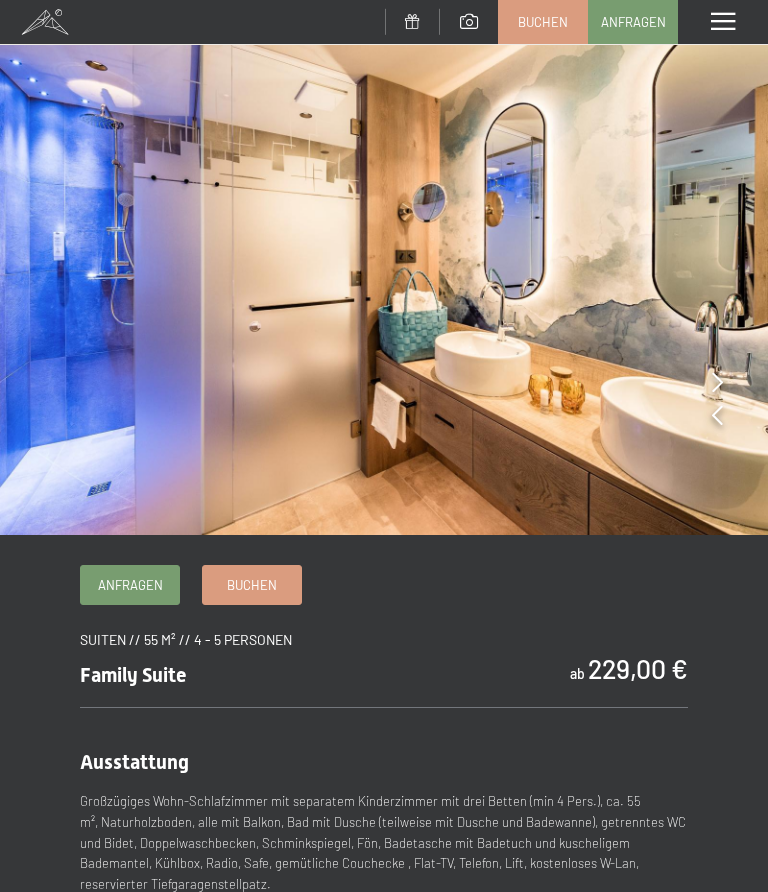 click at bounding box center [717, 415] 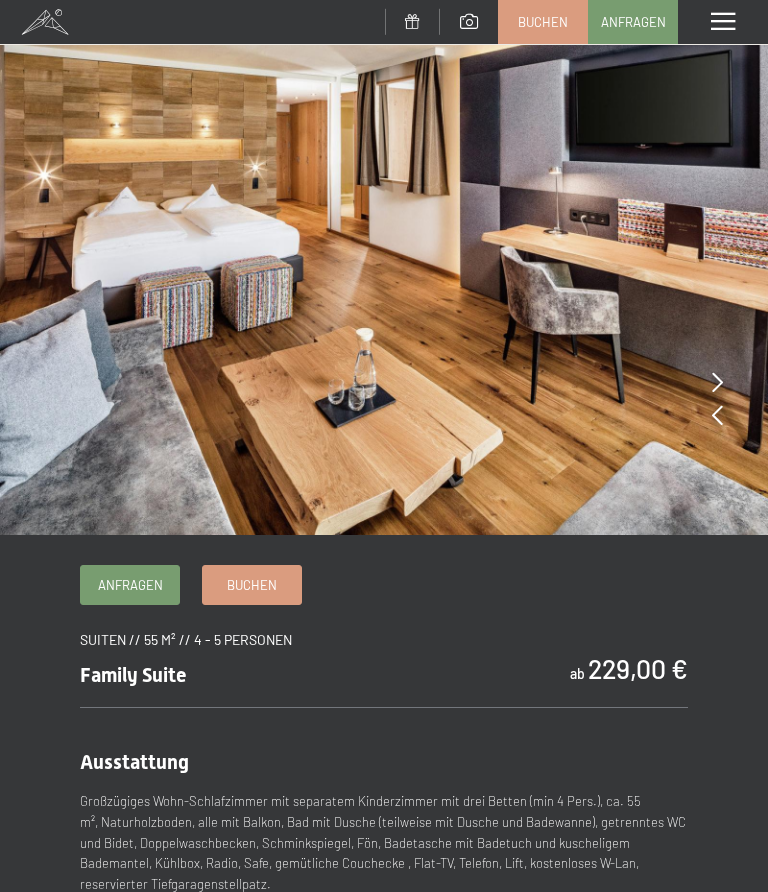 click at bounding box center [717, 415] 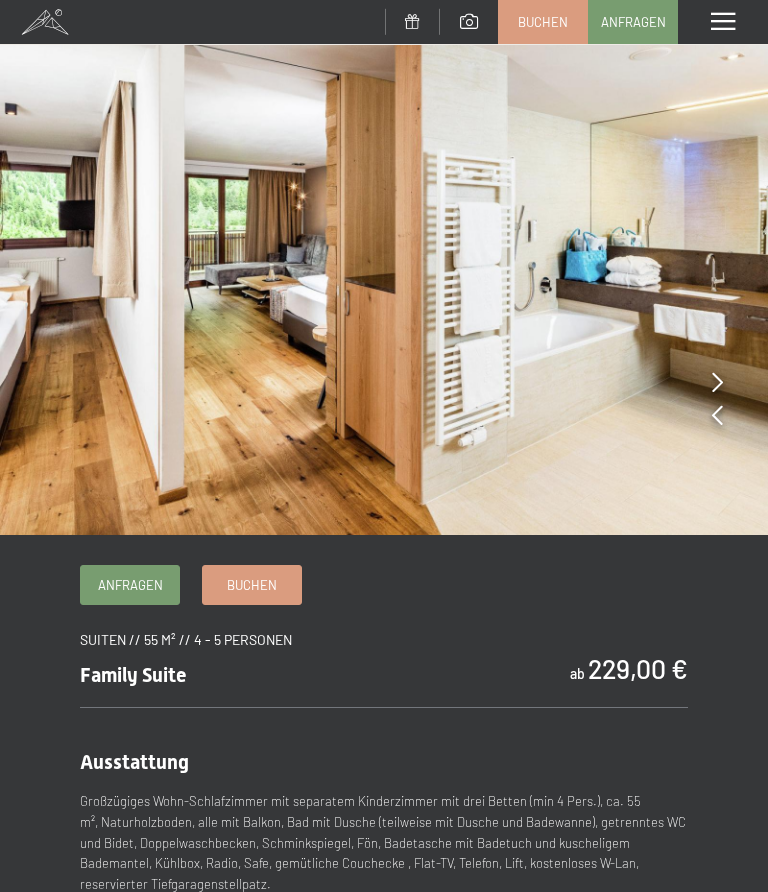 click at bounding box center (717, 415) 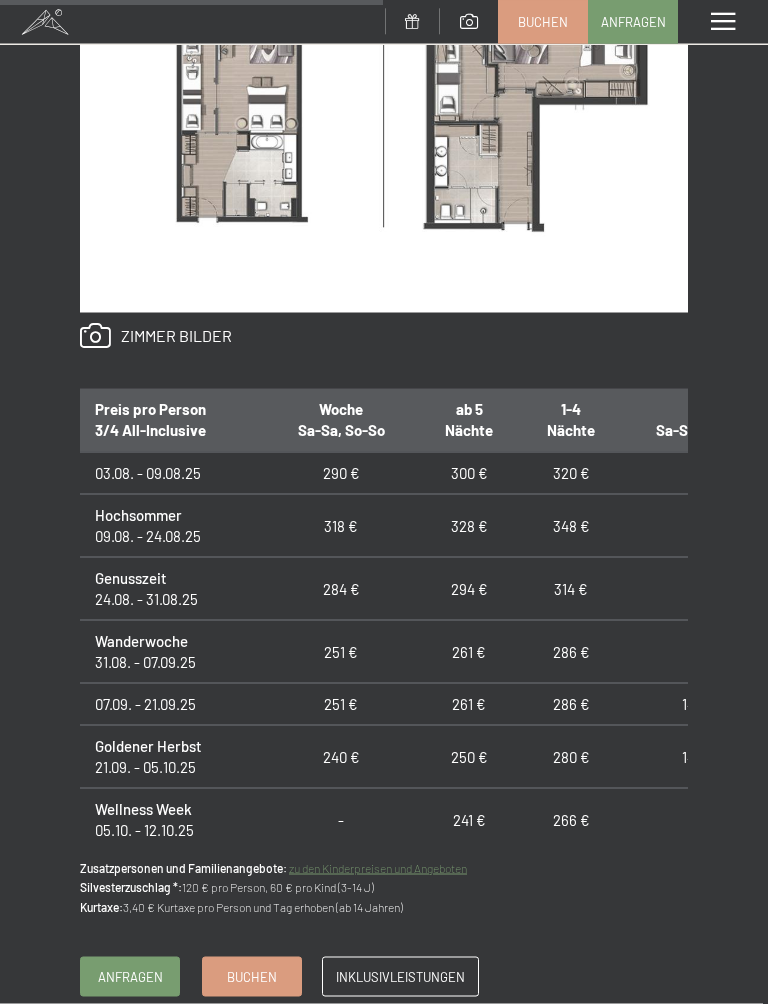 scroll, scrollTop: 1247, scrollLeft: 0, axis: vertical 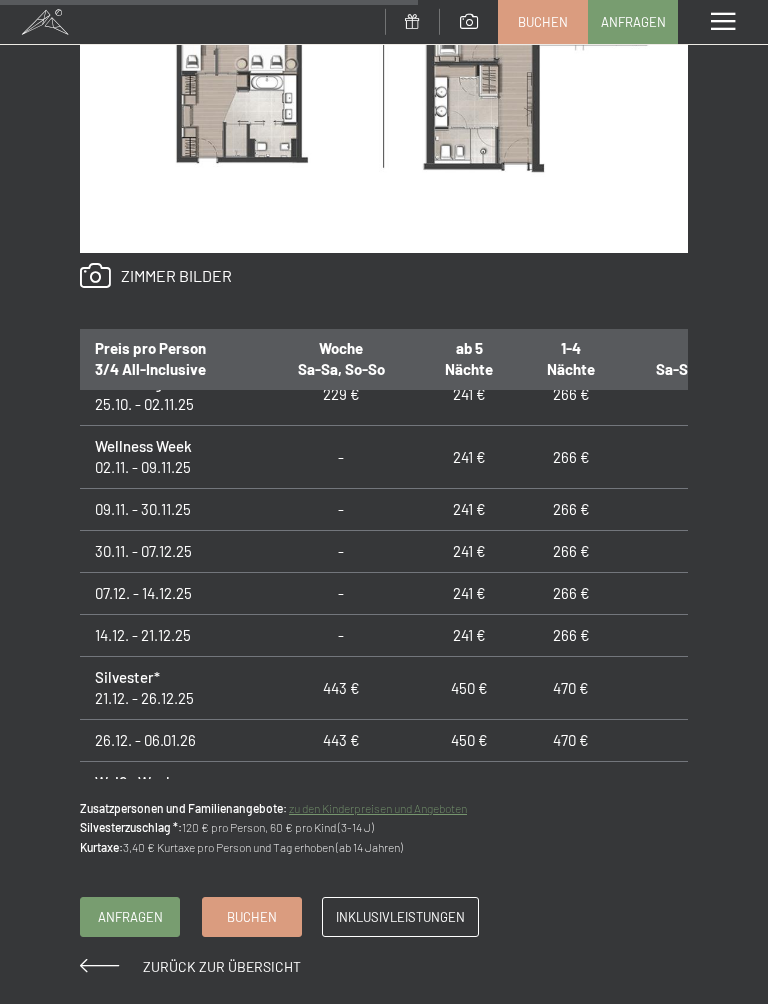 click on "266 €" at bounding box center (571, 457) 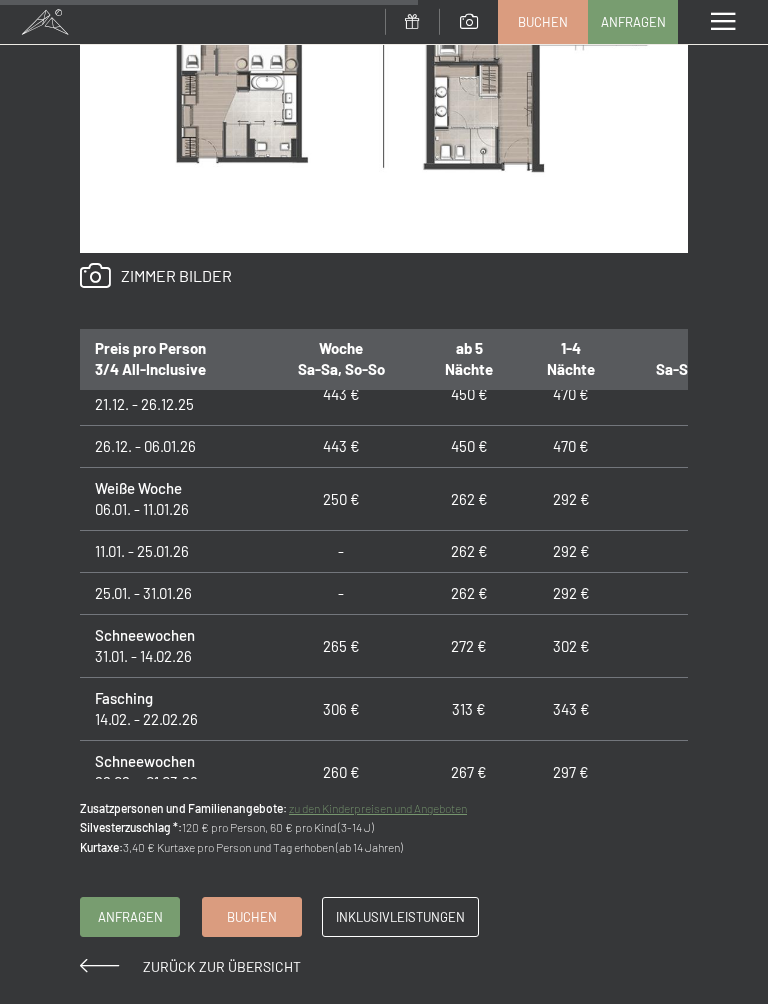 scroll, scrollTop: 768, scrollLeft: 0, axis: vertical 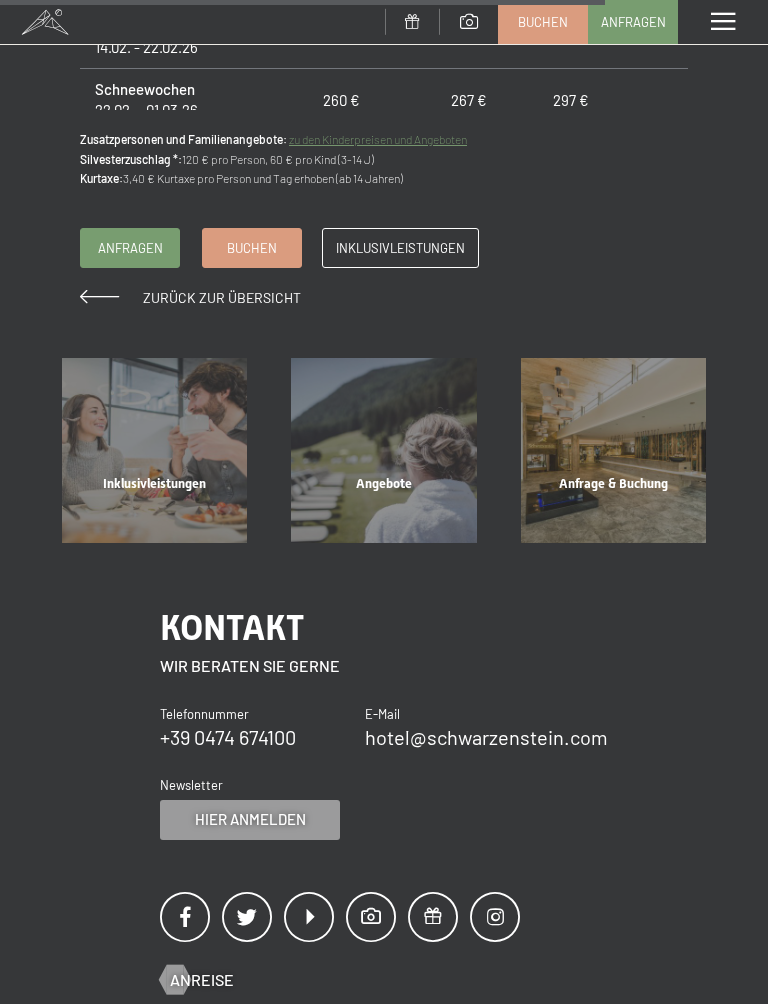 click at bounding box center (371, 917) 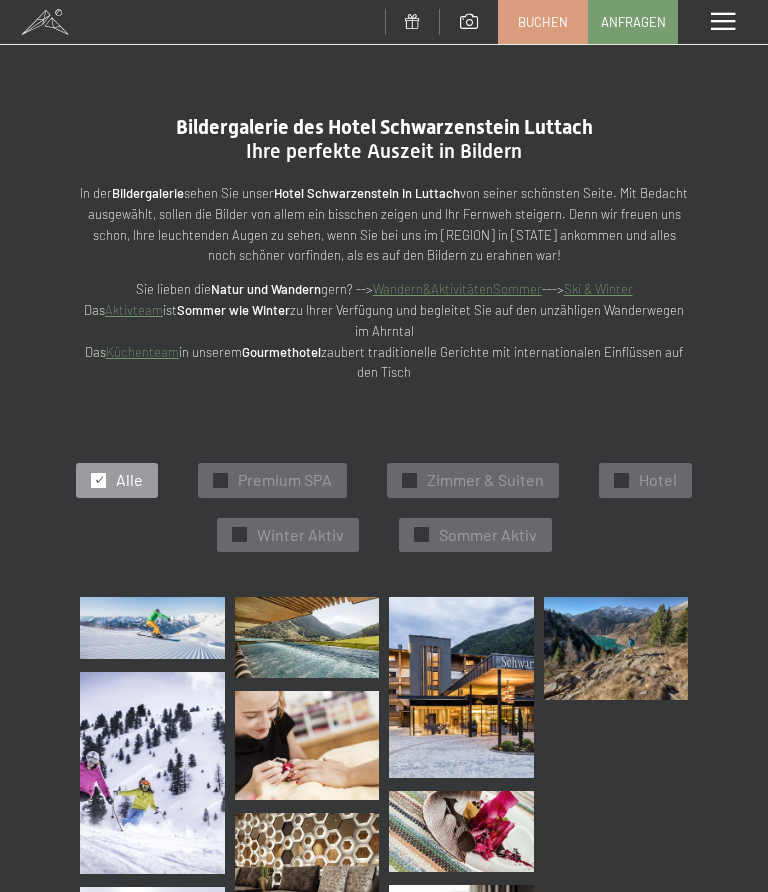 scroll, scrollTop: 0, scrollLeft: 0, axis: both 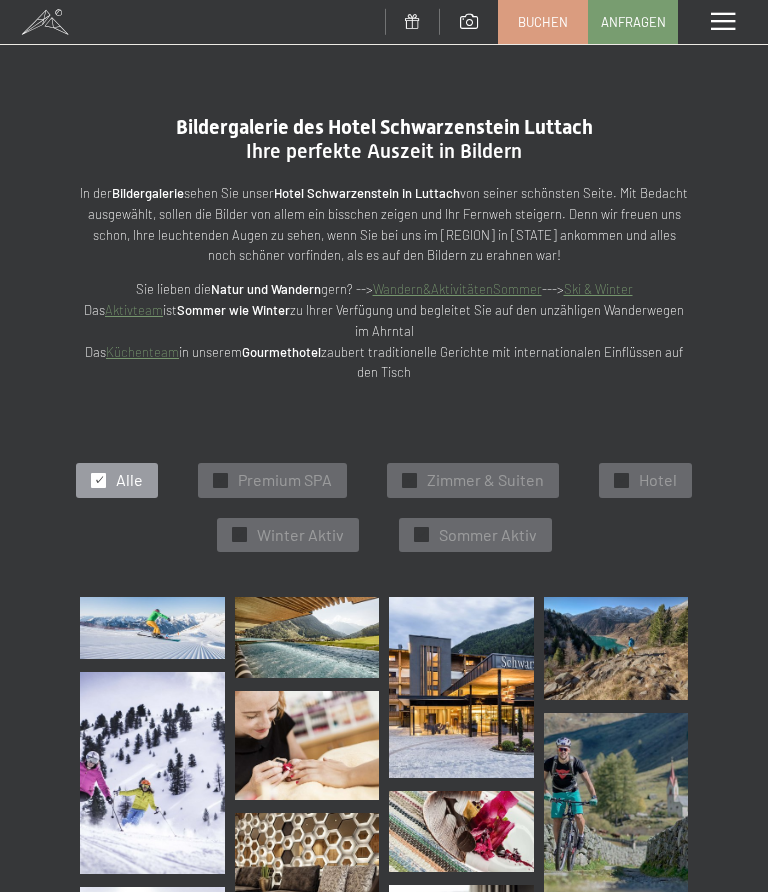 click at bounding box center [307, 637] 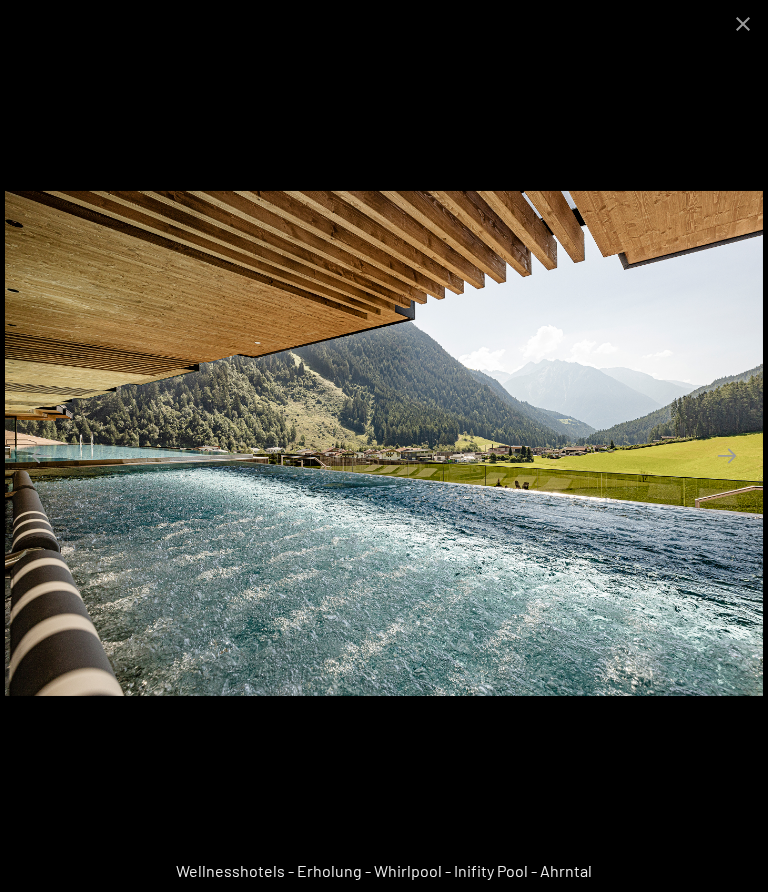 click at bounding box center (727, 455) 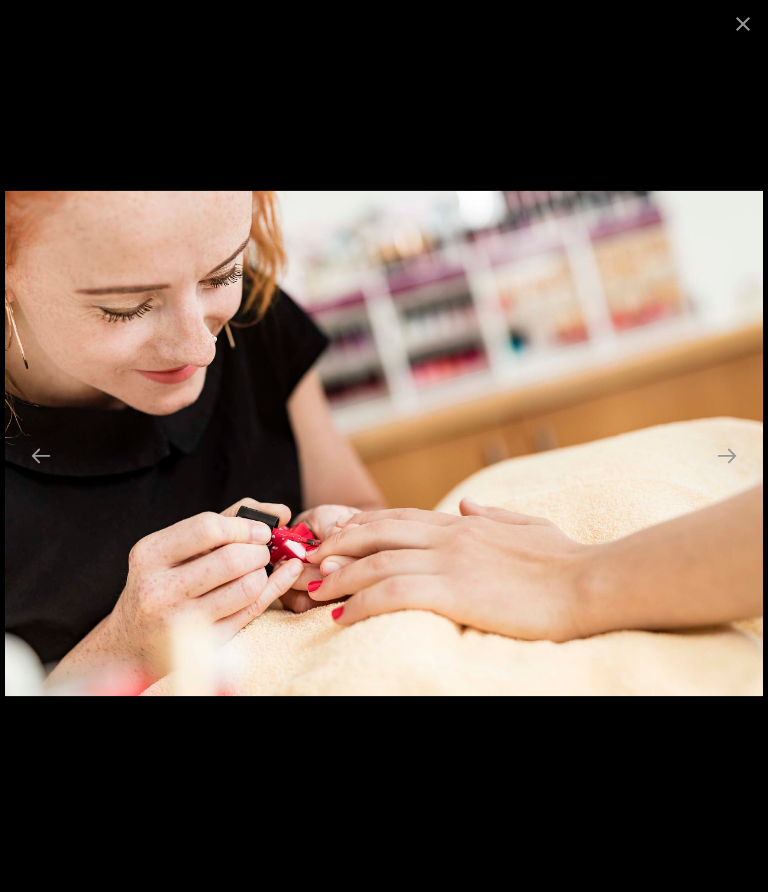 click at bounding box center (727, 455) 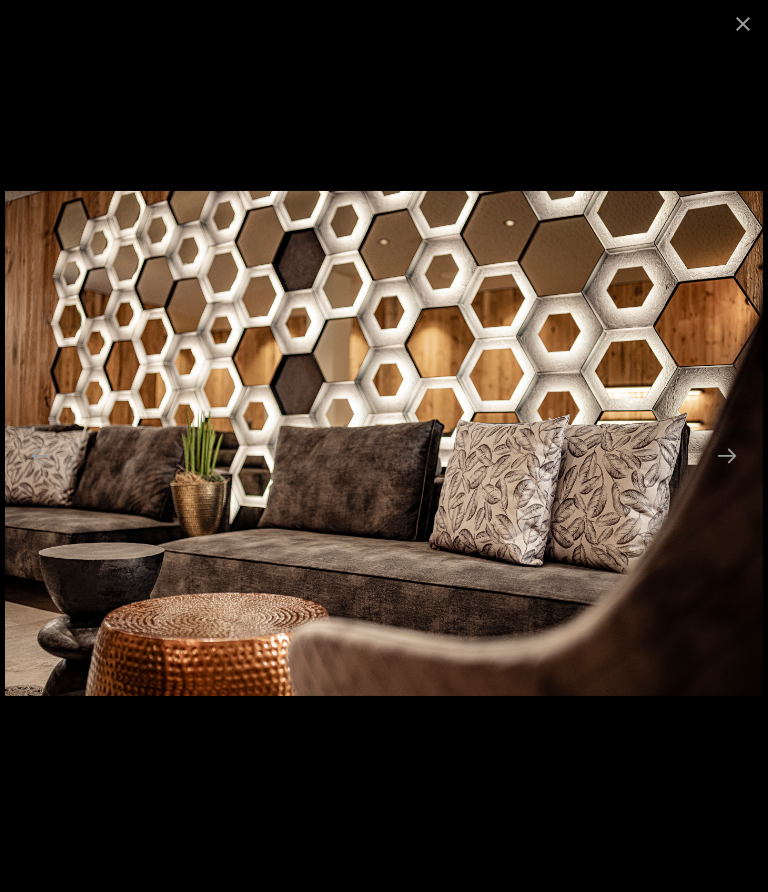 click at bounding box center (727, 455) 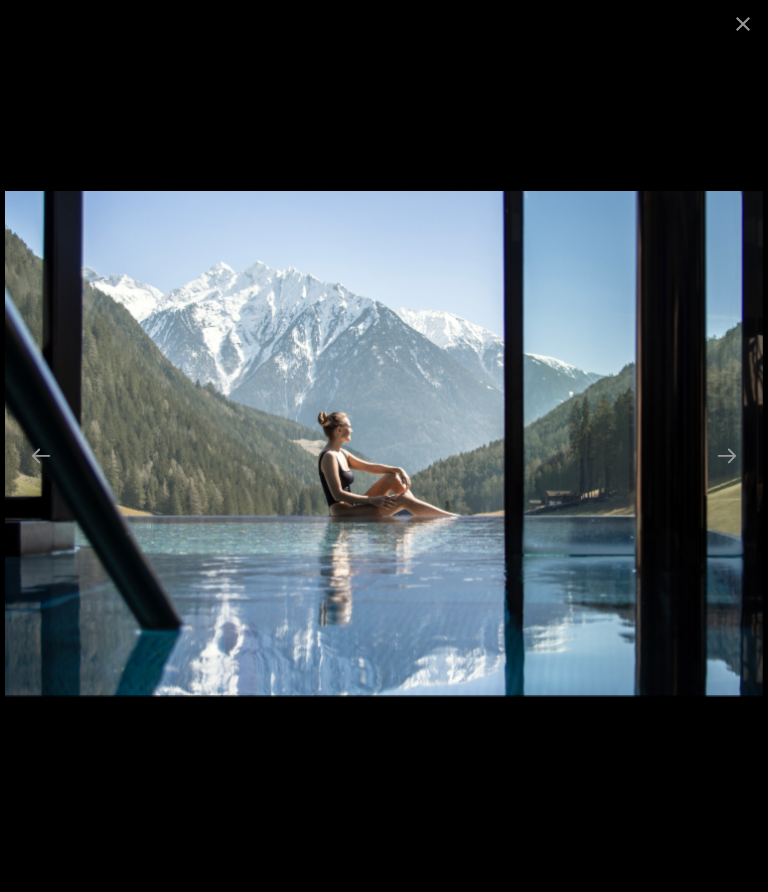 click at bounding box center [727, 455] 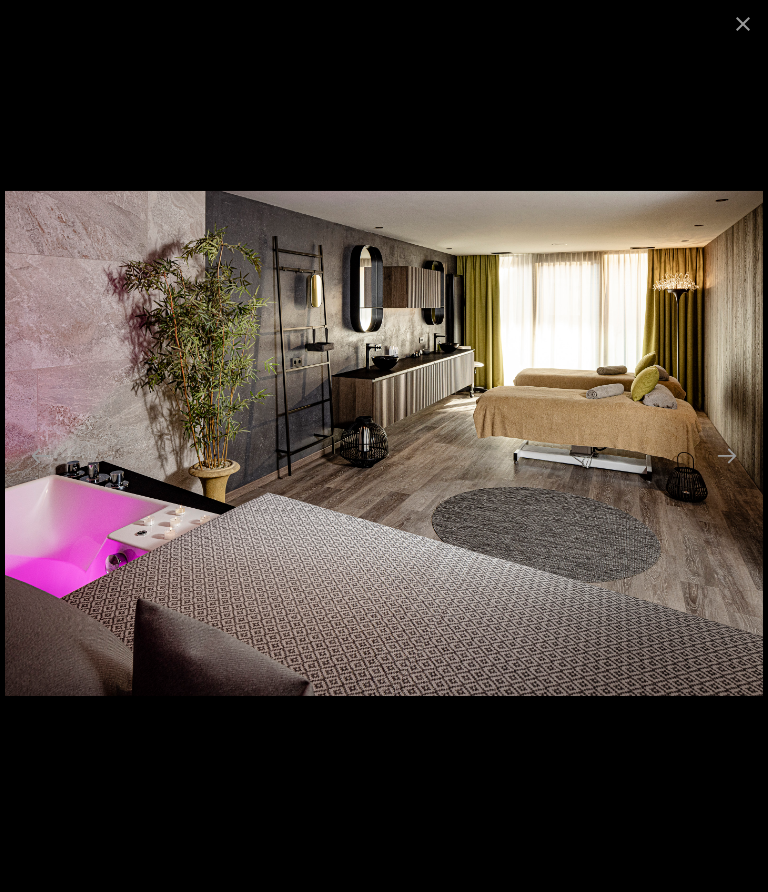 click at bounding box center (727, 455) 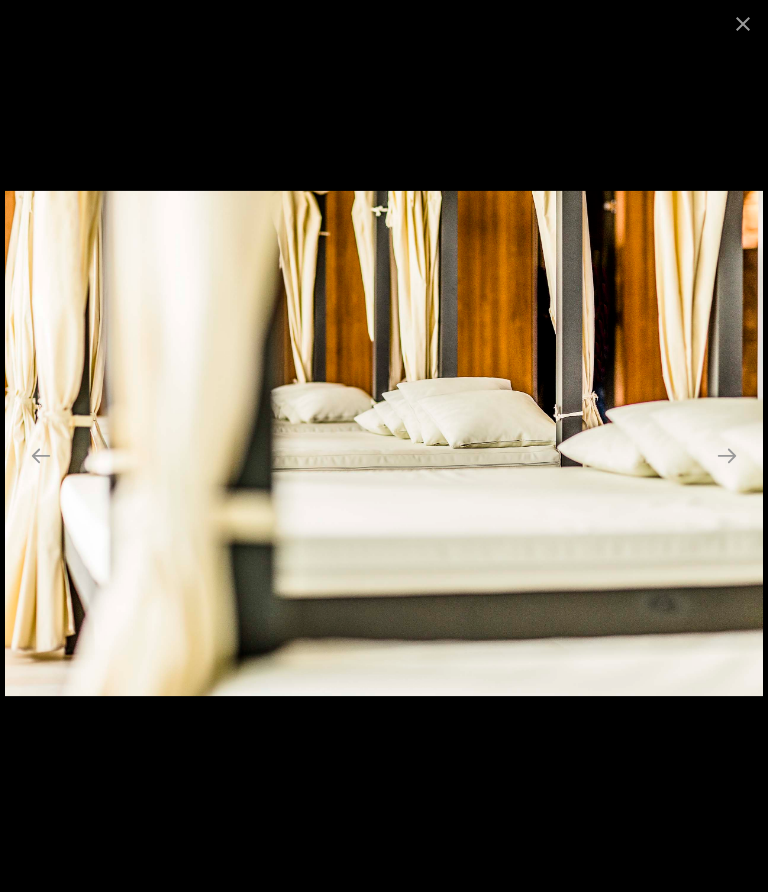 click at bounding box center [727, 455] 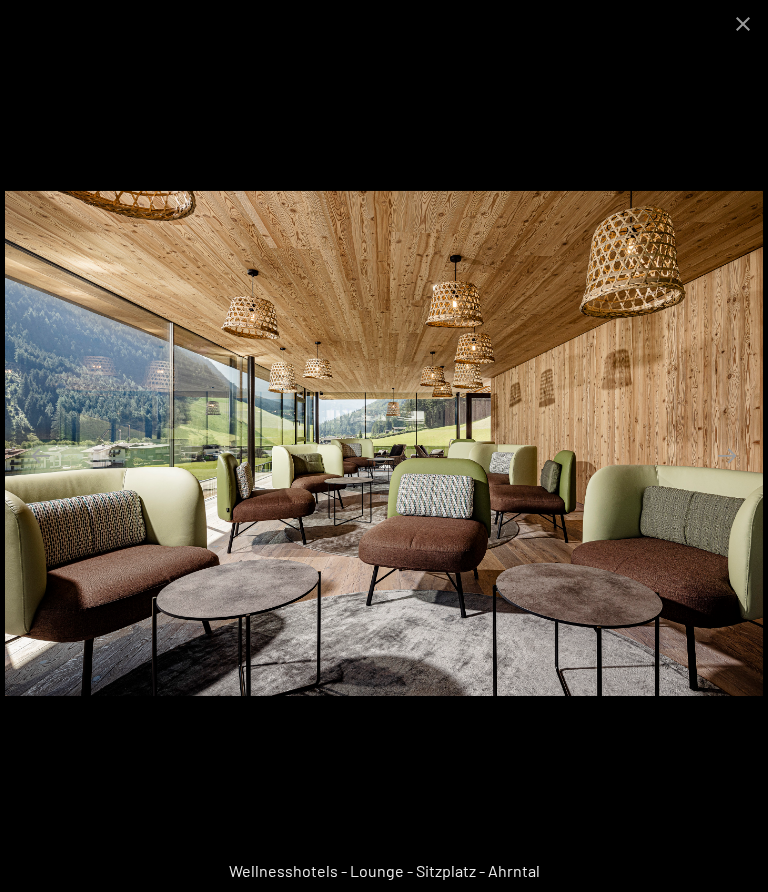 click at bounding box center (727, 455) 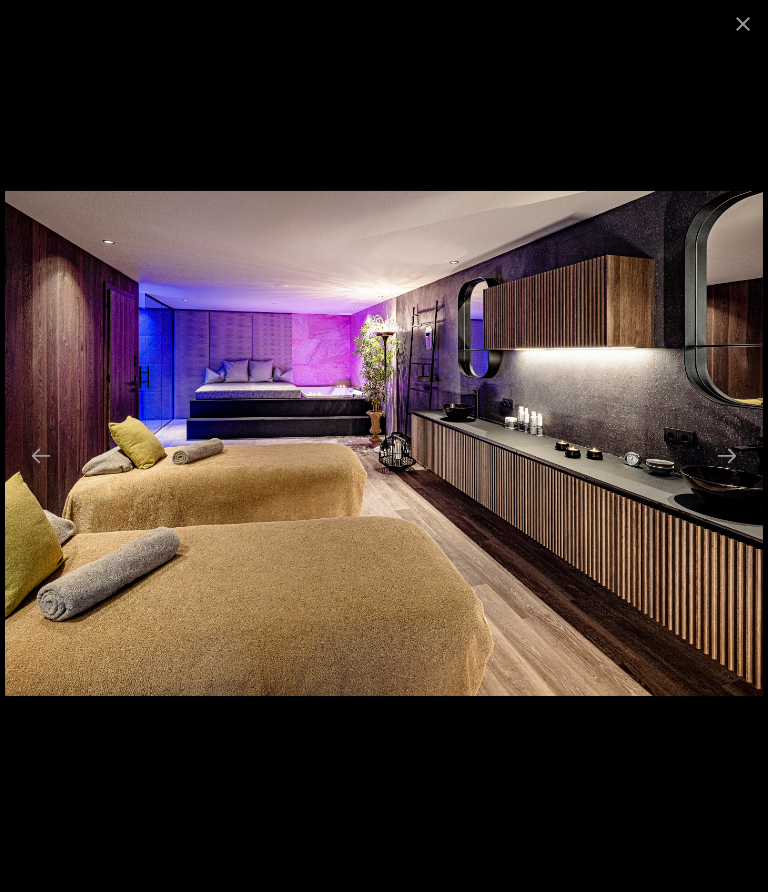 click at bounding box center [727, 455] 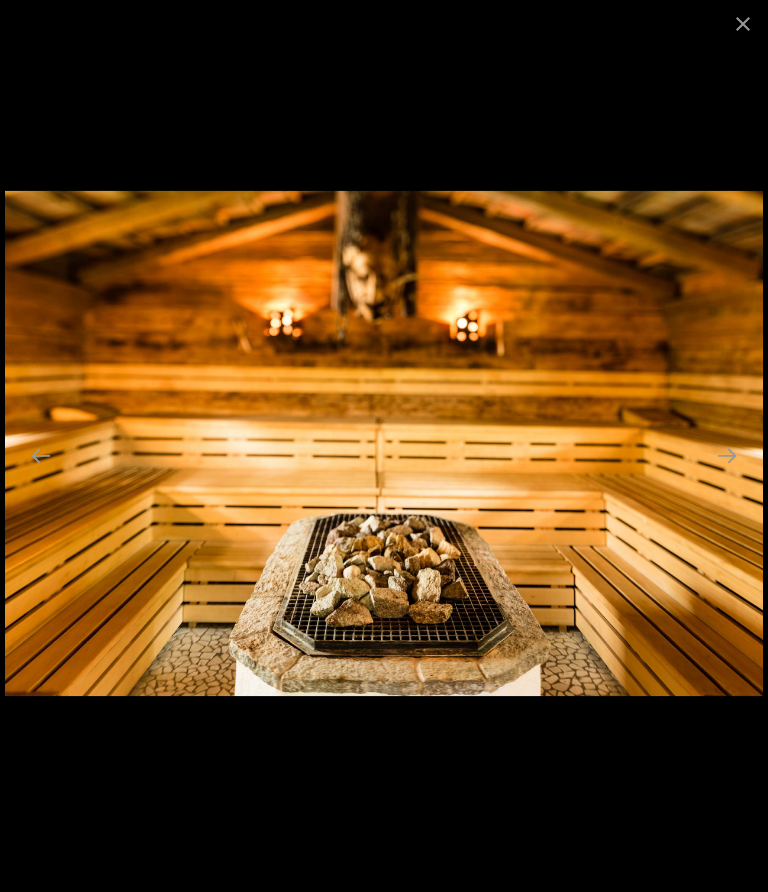 click at bounding box center [727, 455] 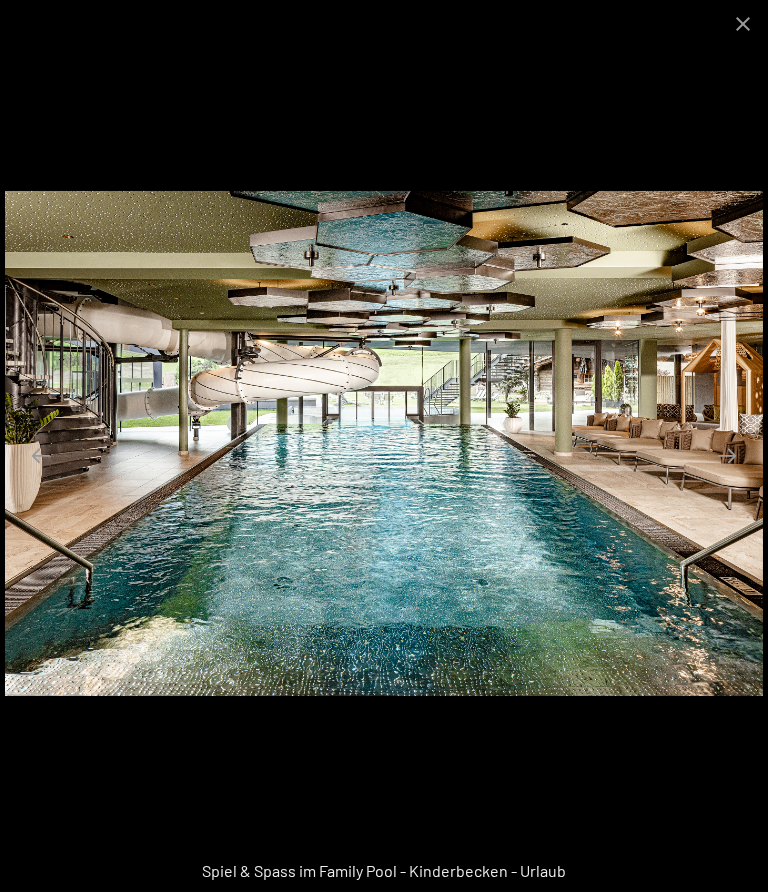 click at bounding box center (727, 455) 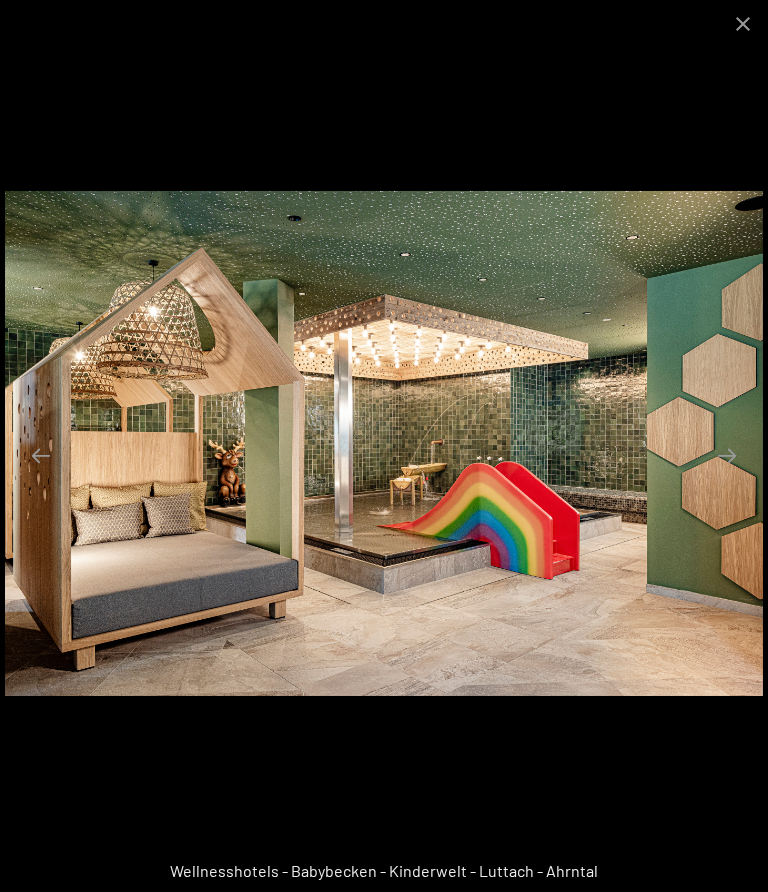 click at bounding box center [727, 455] 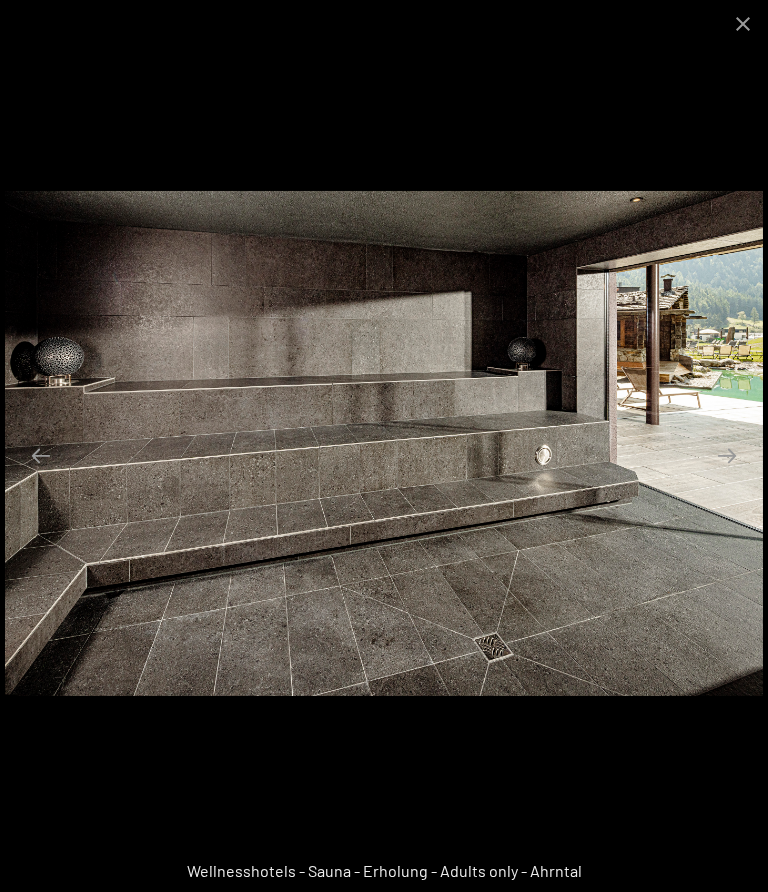 click at bounding box center [727, 455] 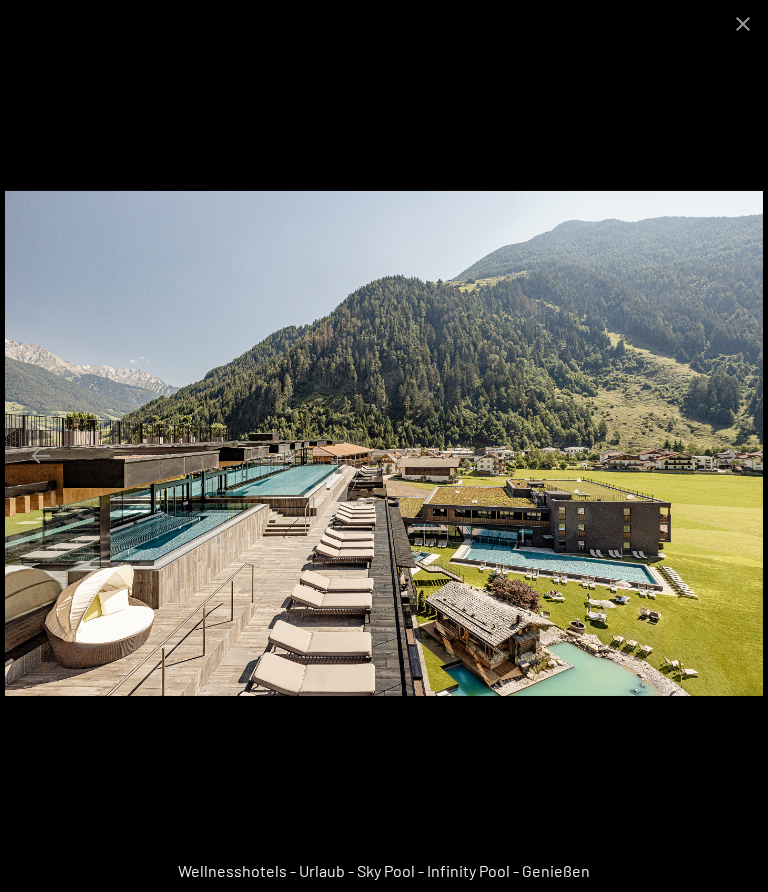 click at bounding box center [727, 455] 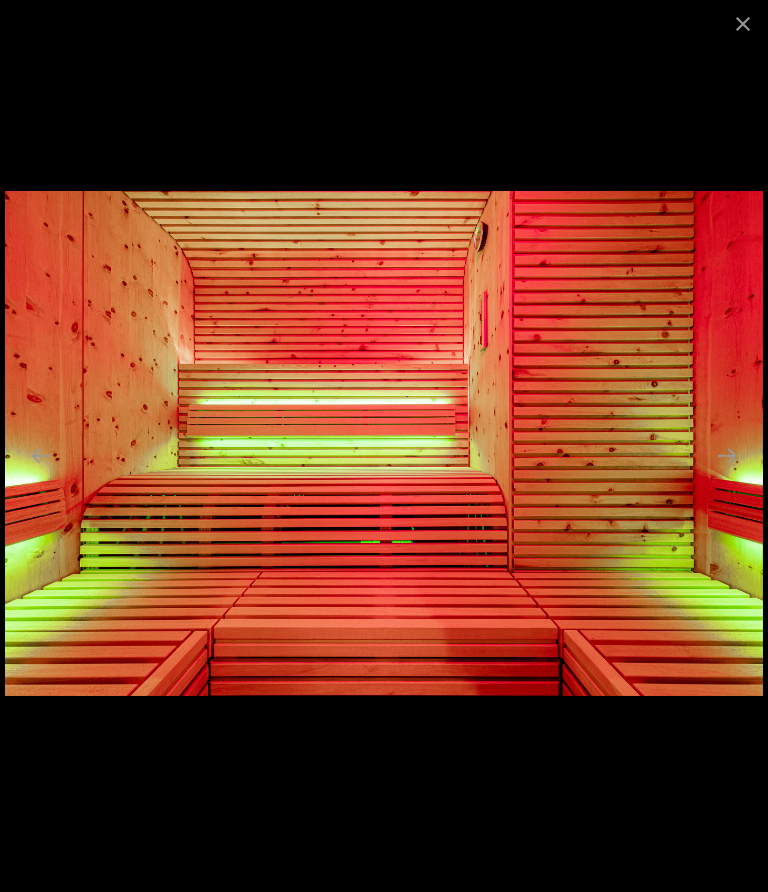 click at bounding box center [727, 455] 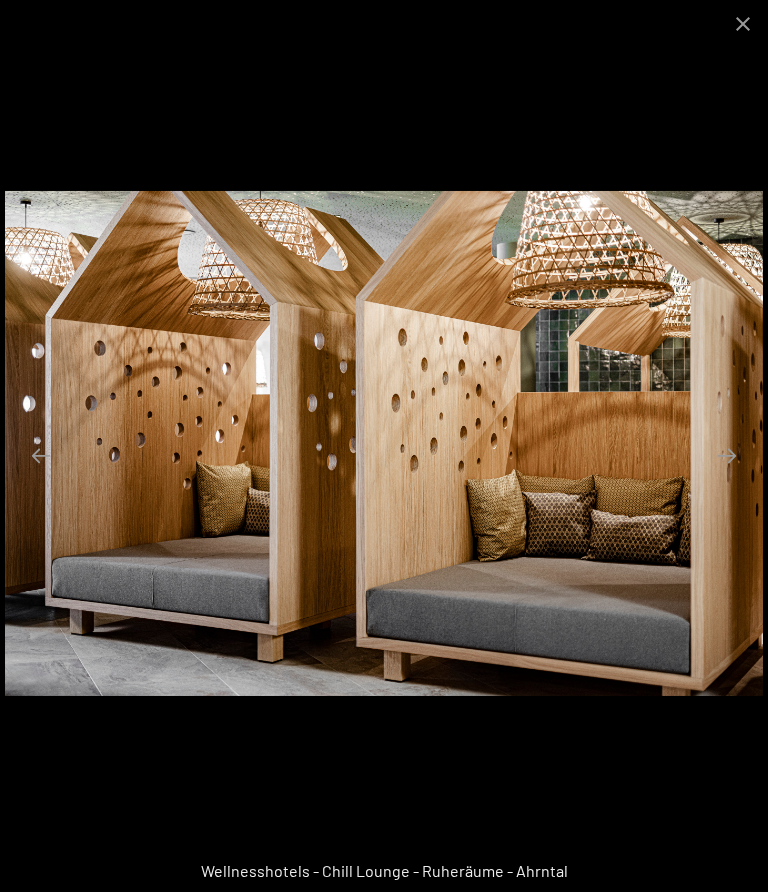 click at bounding box center (727, 455) 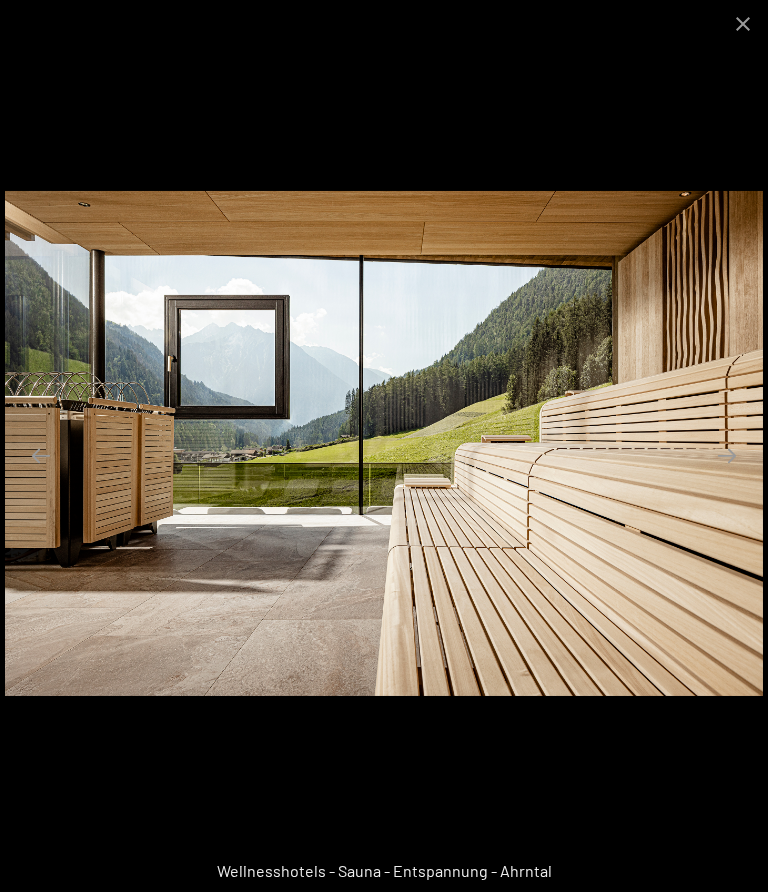 click at bounding box center (727, 455) 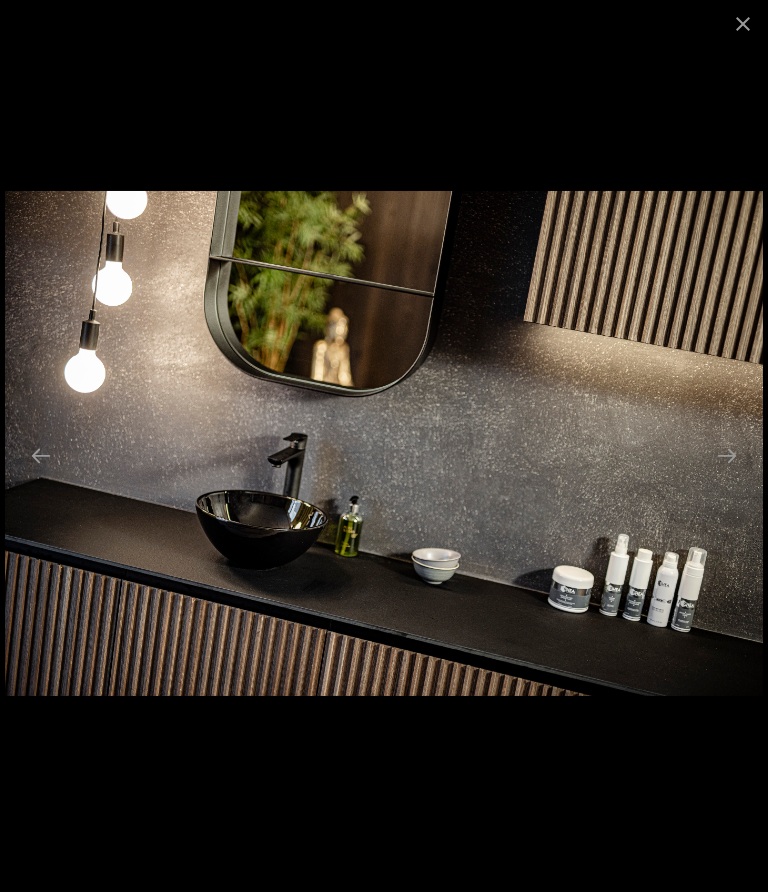 click at bounding box center [727, 455] 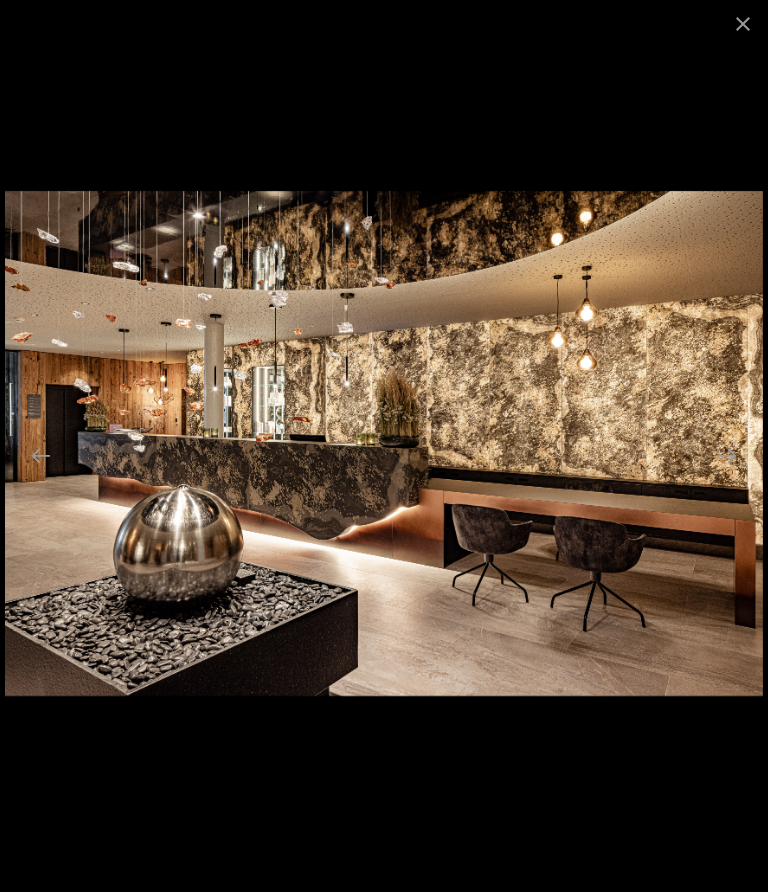 click at bounding box center [727, 455] 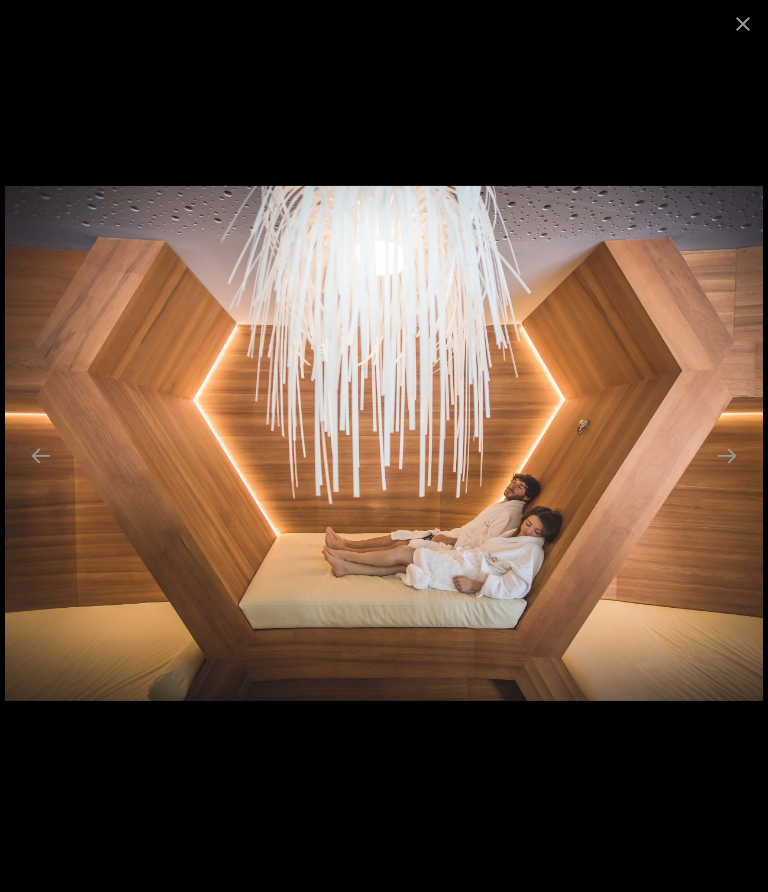 click at bounding box center [727, 455] 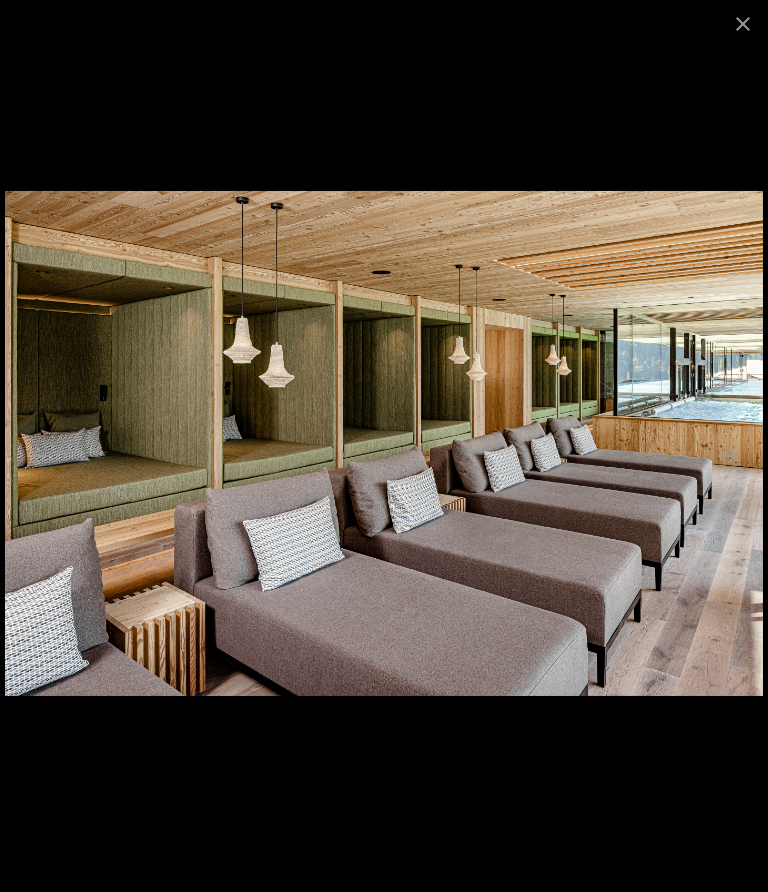 click at bounding box center [727, 455] 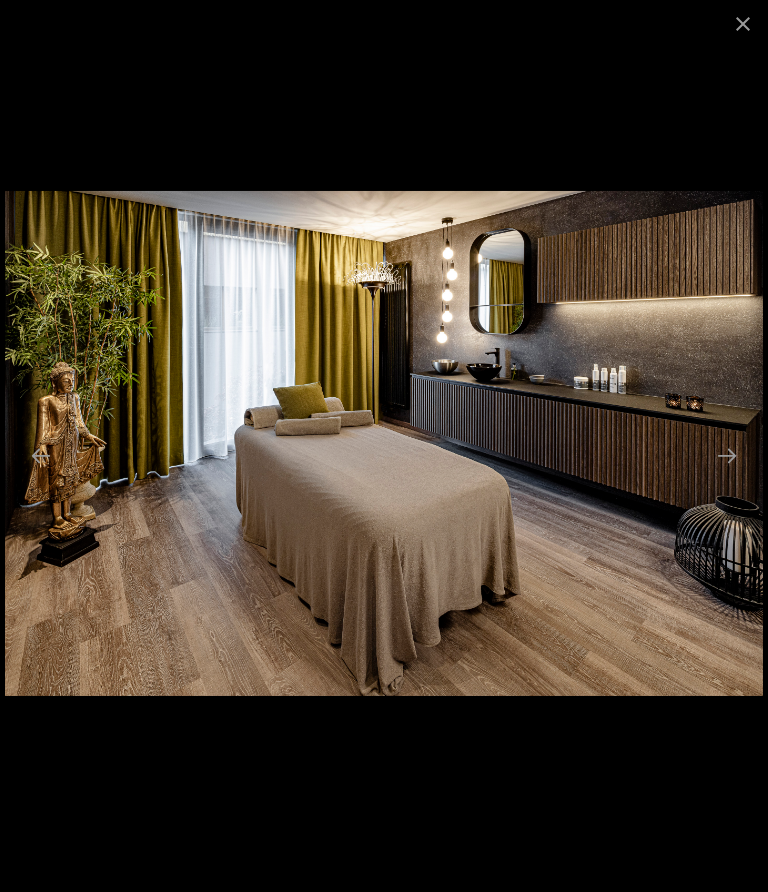 click at bounding box center [743, 23] 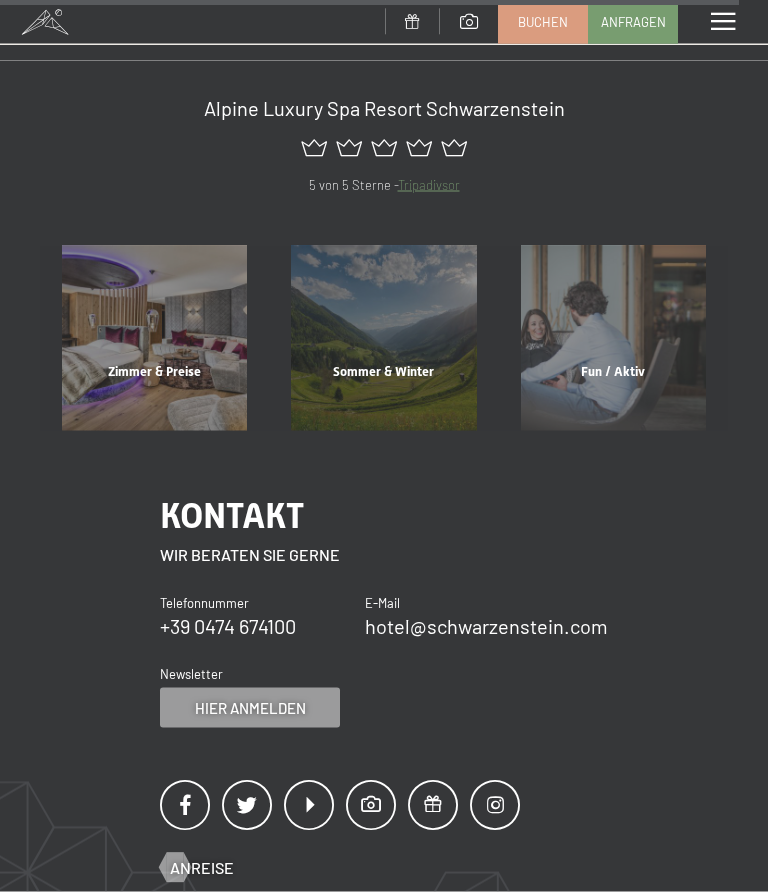scroll, scrollTop: 14597, scrollLeft: 0, axis: vertical 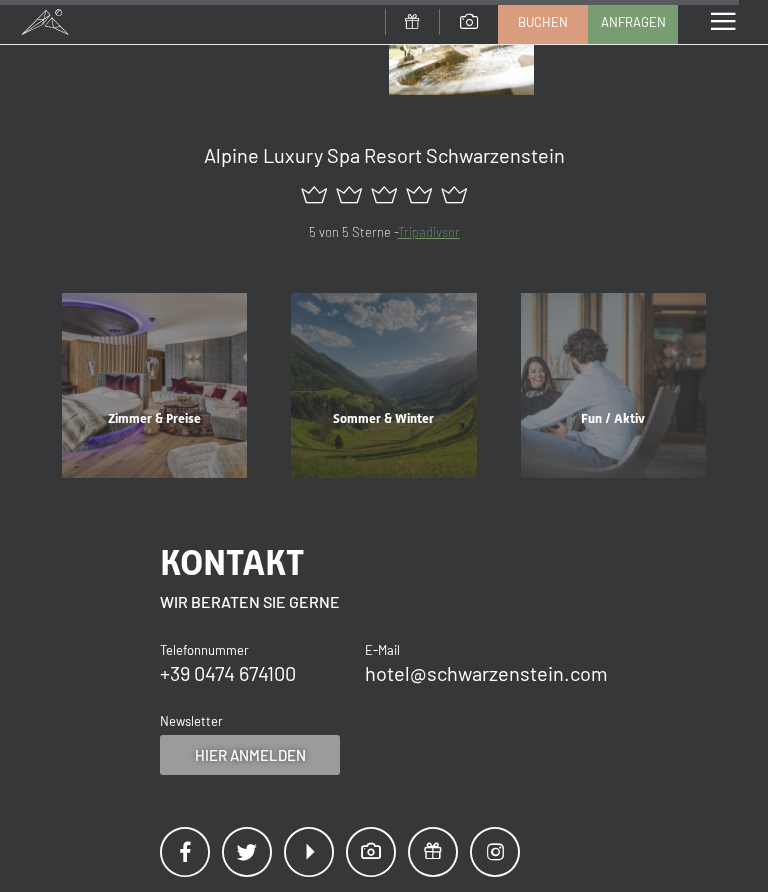 click on "Buchen" at bounding box center (543, 22) 